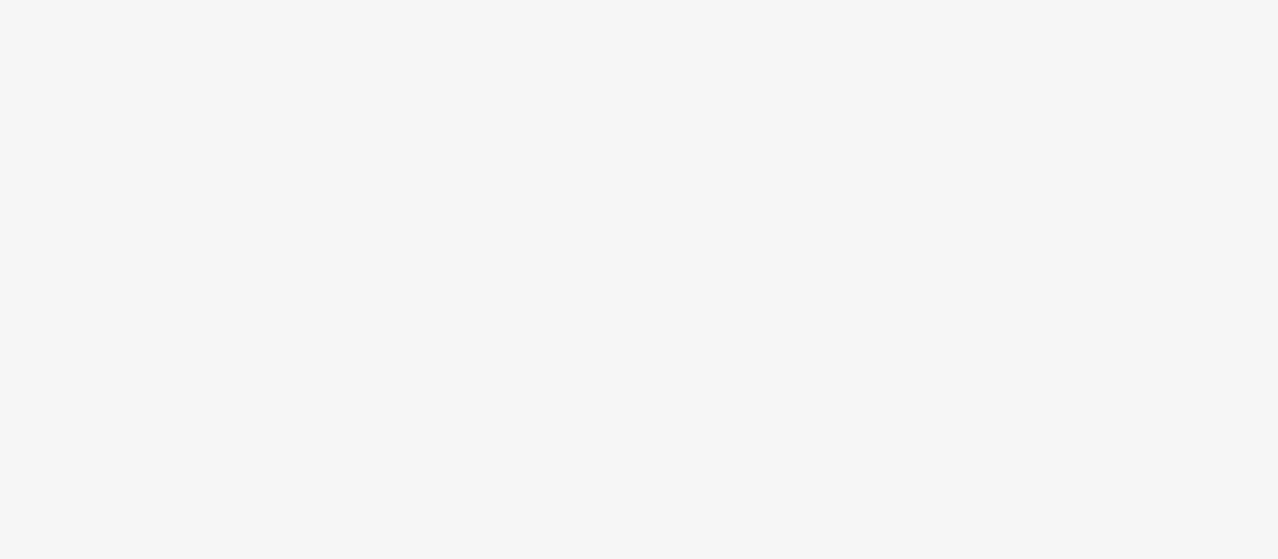 scroll, scrollTop: 0, scrollLeft: 0, axis: both 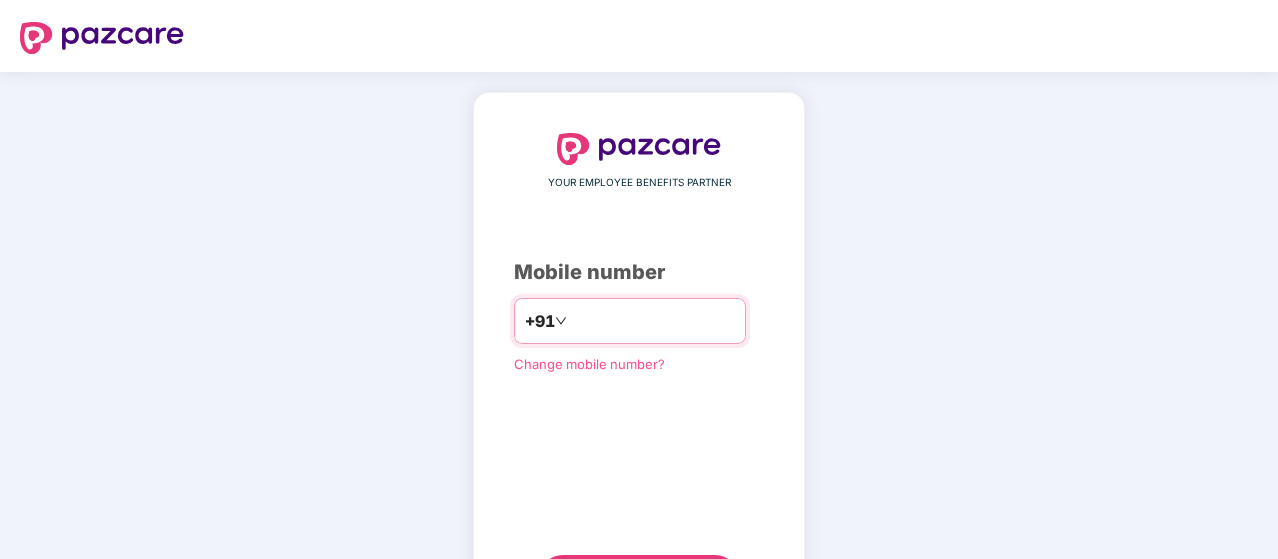 type on "**********" 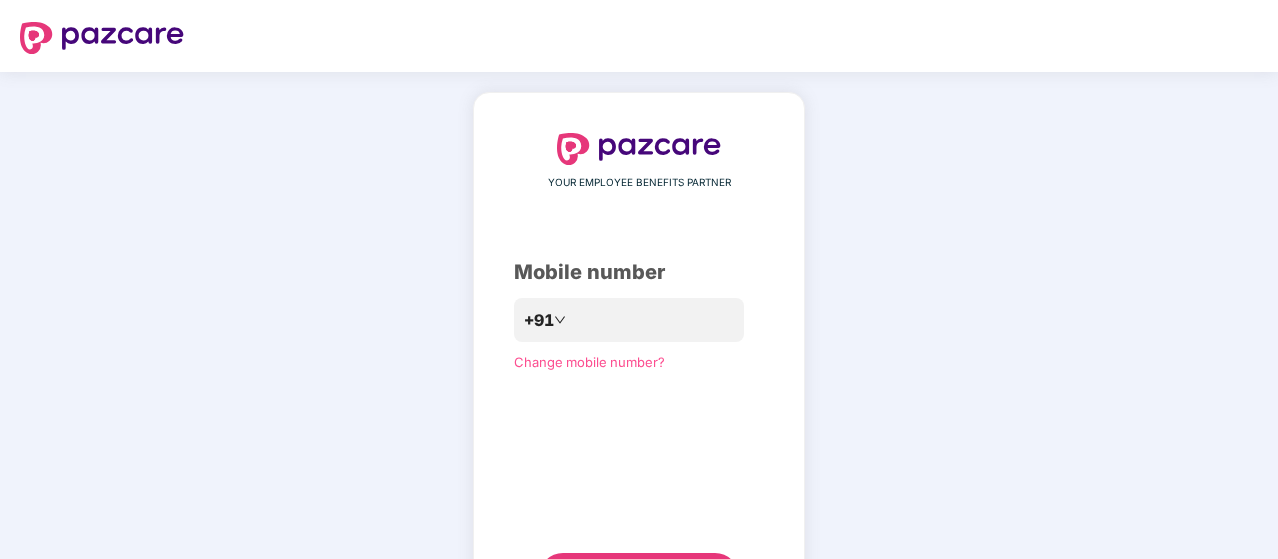 click on "Send OTP" at bounding box center (639, 577) 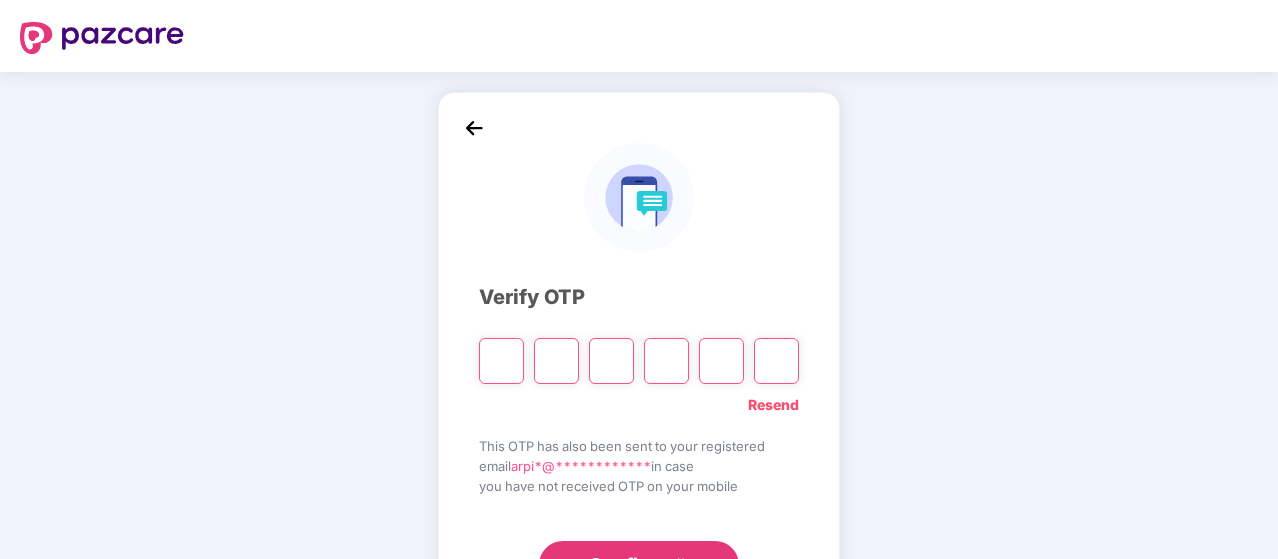 type on "*" 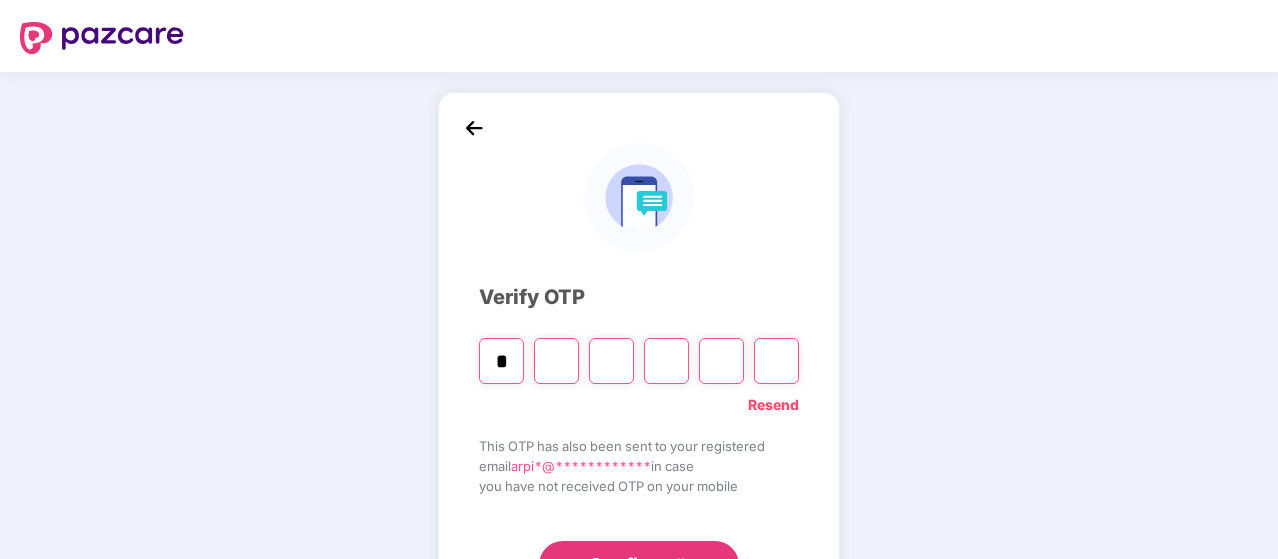 type on "*" 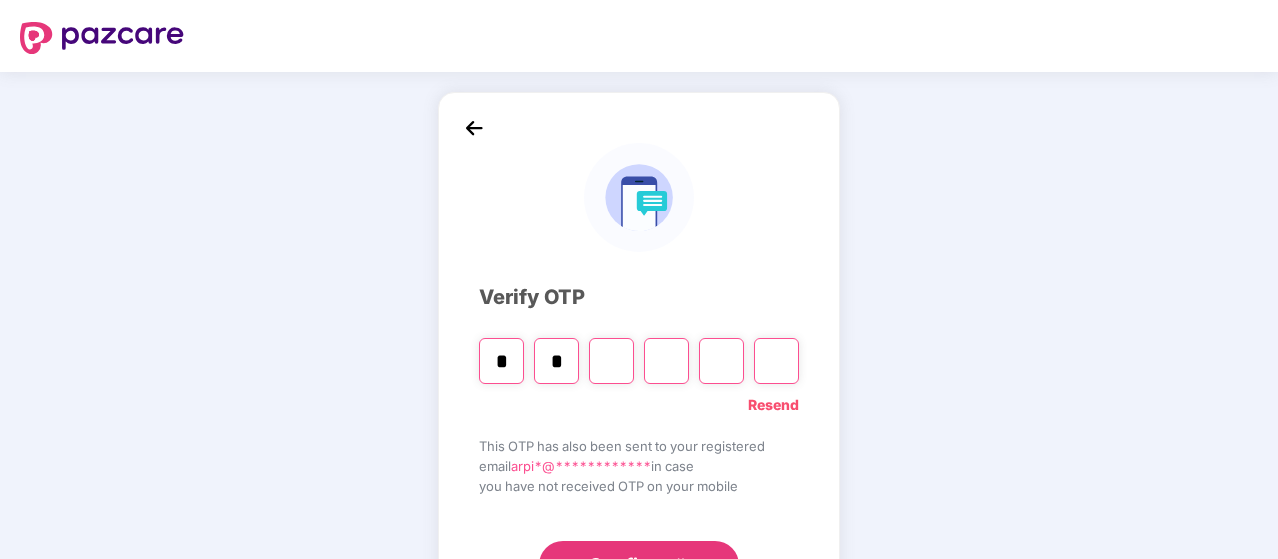type on "*" 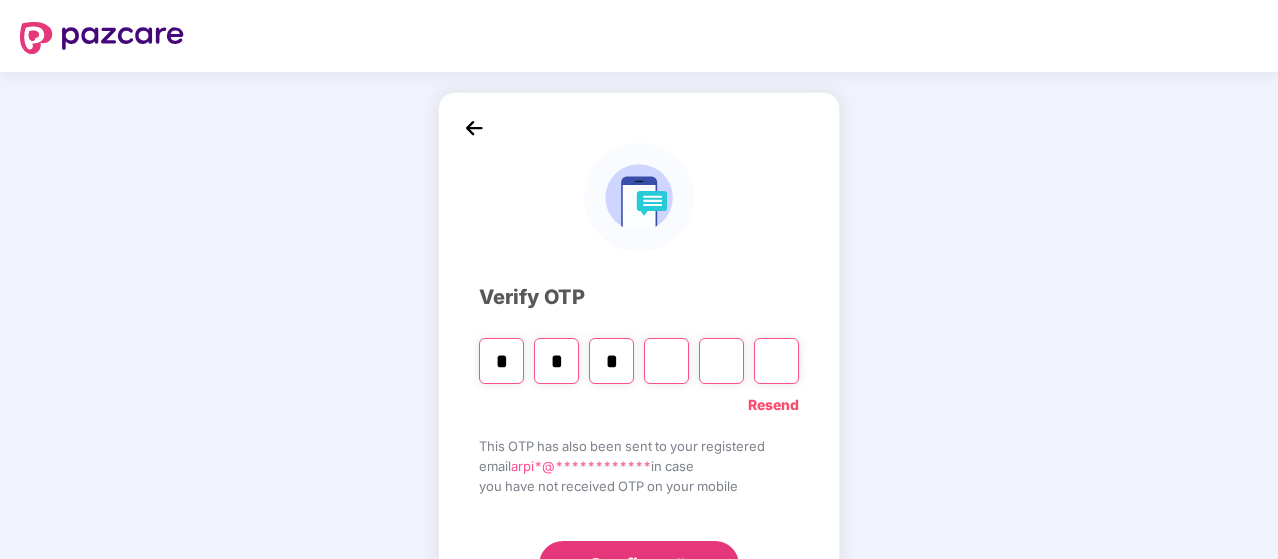 type on "*" 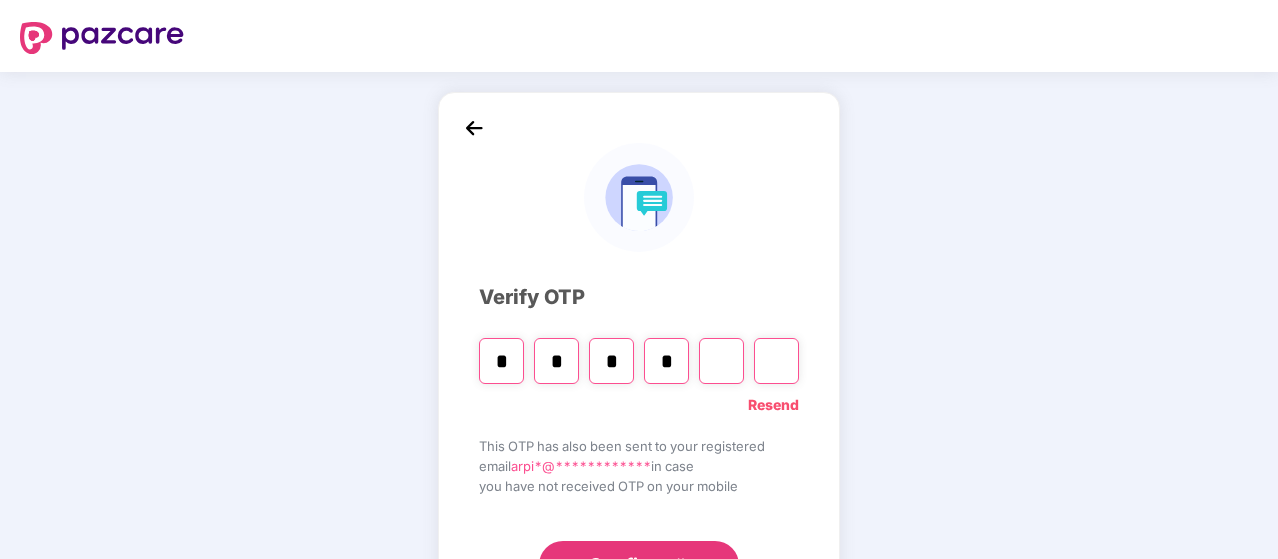 type on "*" 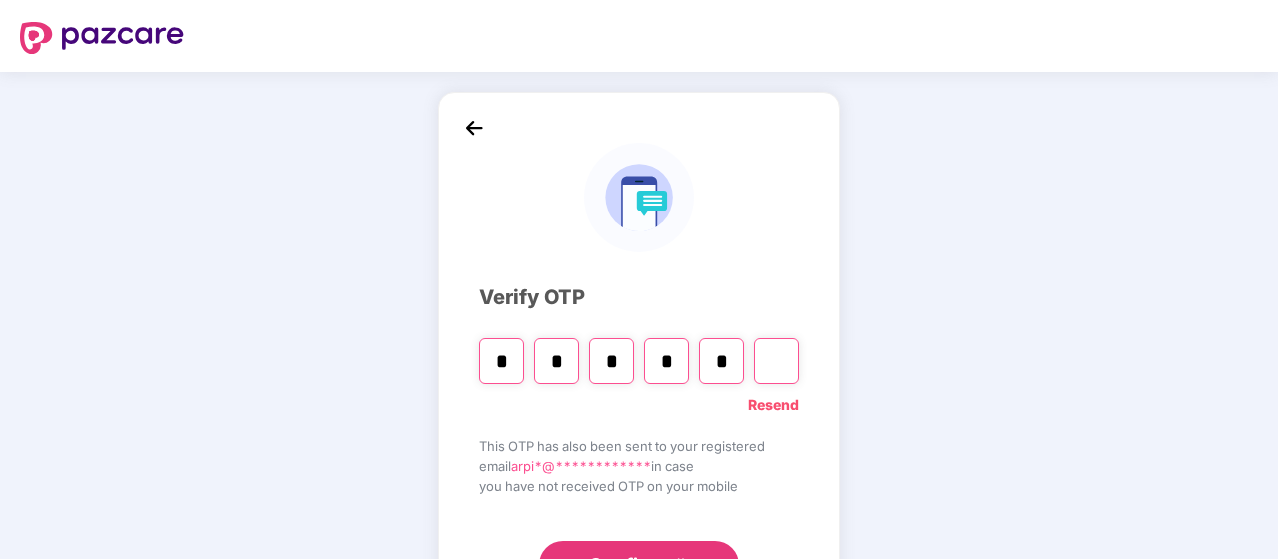 type on "*" 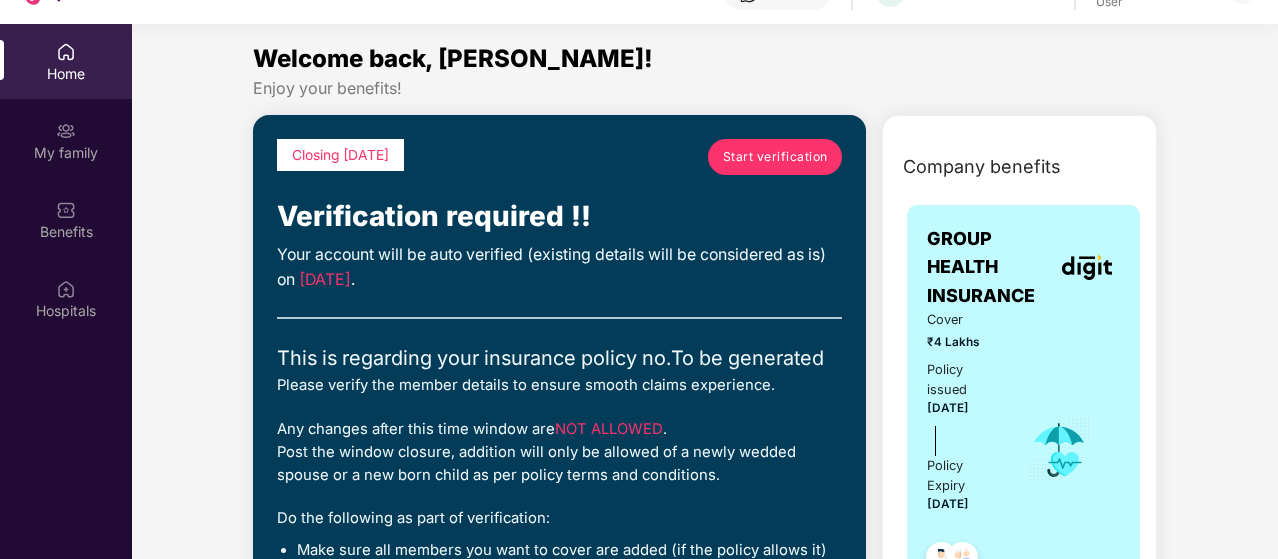scroll, scrollTop: 112, scrollLeft: 0, axis: vertical 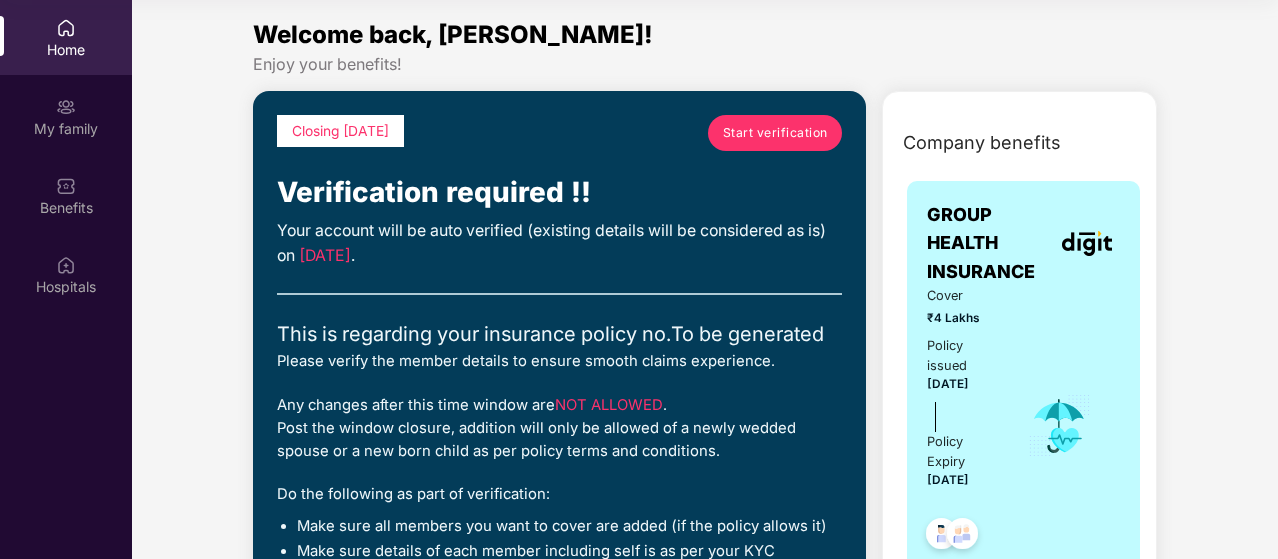 click on "Start verification" at bounding box center [775, 133] 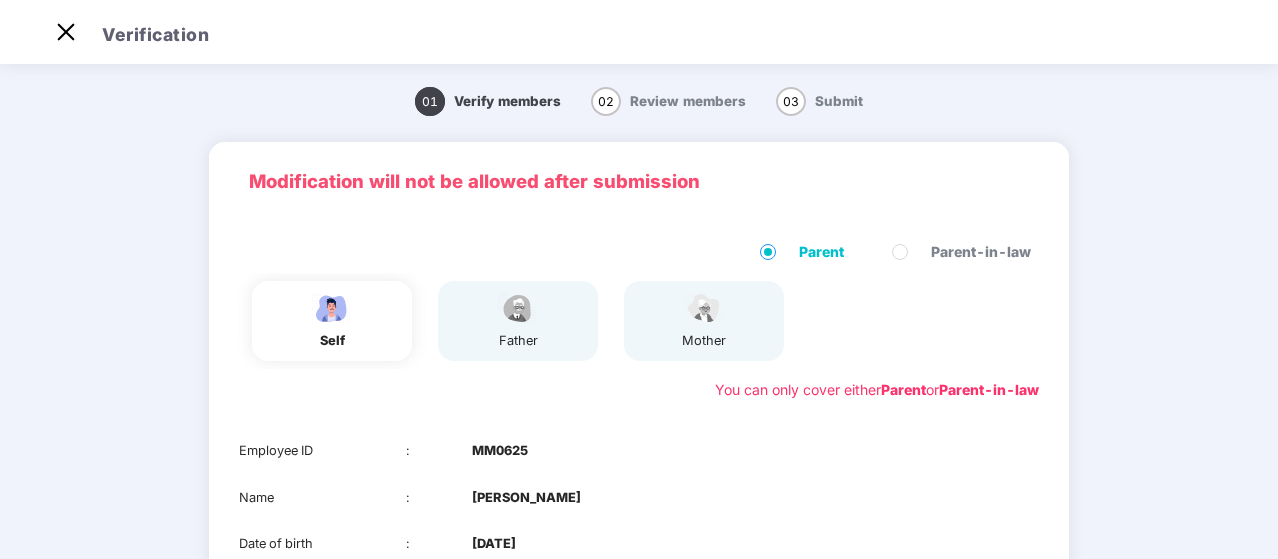 scroll, scrollTop: 48, scrollLeft: 0, axis: vertical 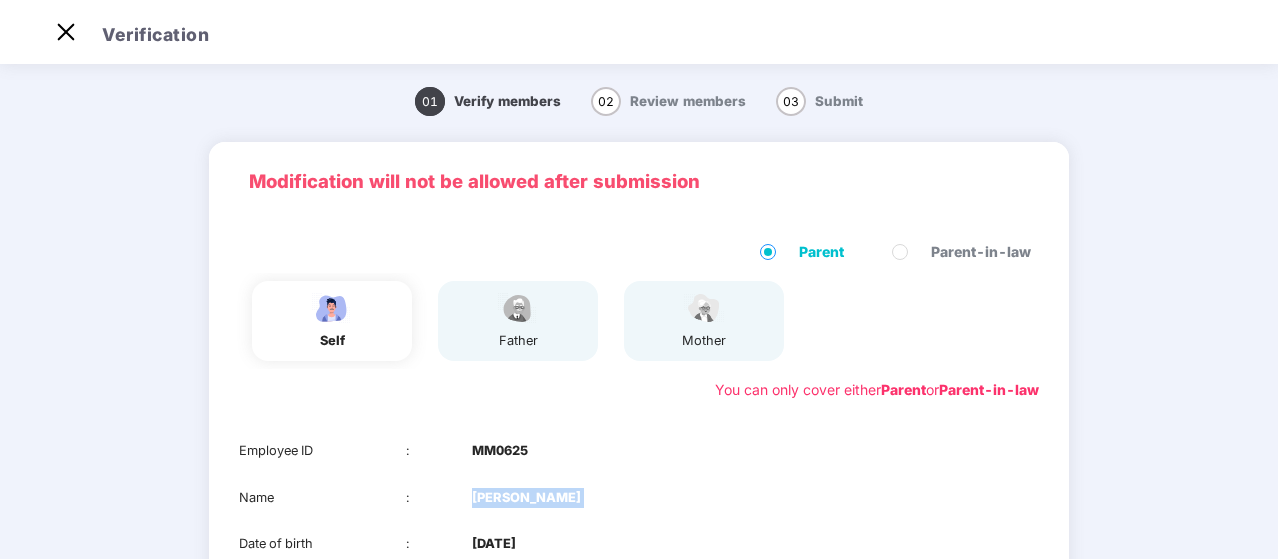 click on "Employee ID : MM0625 Name : Arpit  Vishwakarma Date of birth : 14 Nov 2000 Gender : MALE" at bounding box center (639, 520) 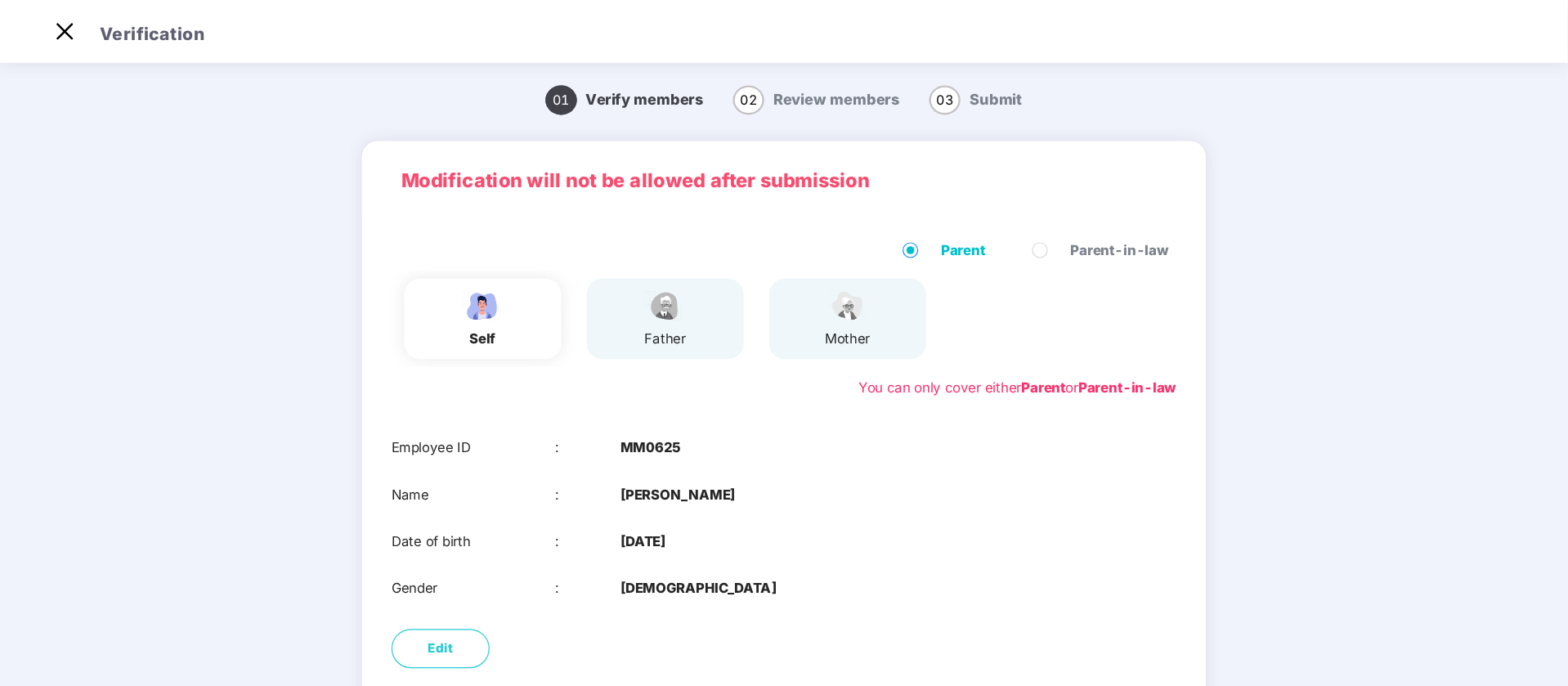 scroll, scrollTop: 39, scrollLeft: 0, axis: vertical 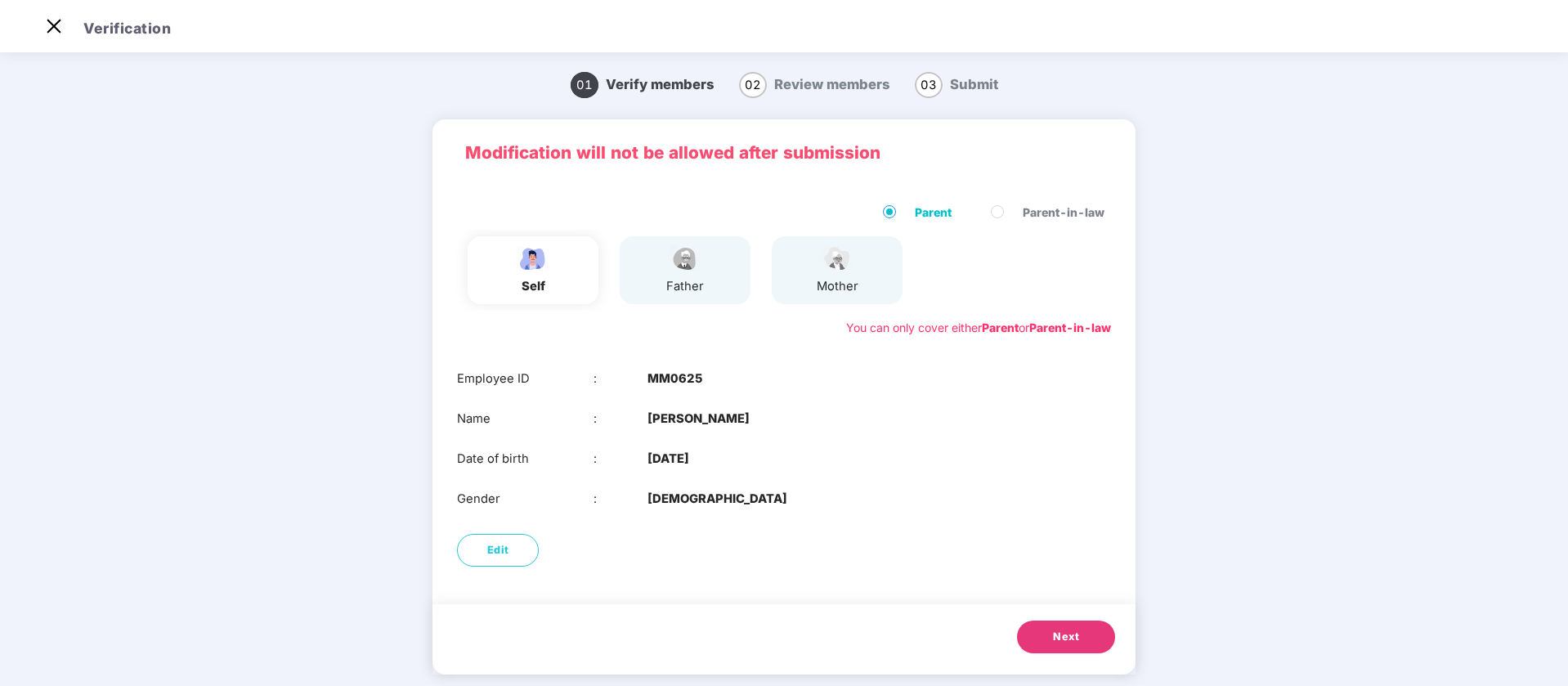 drag, startPoint x: 963, startPoint y: 4, endPoint x: 798, endPoint y: 529, distance: 550.318 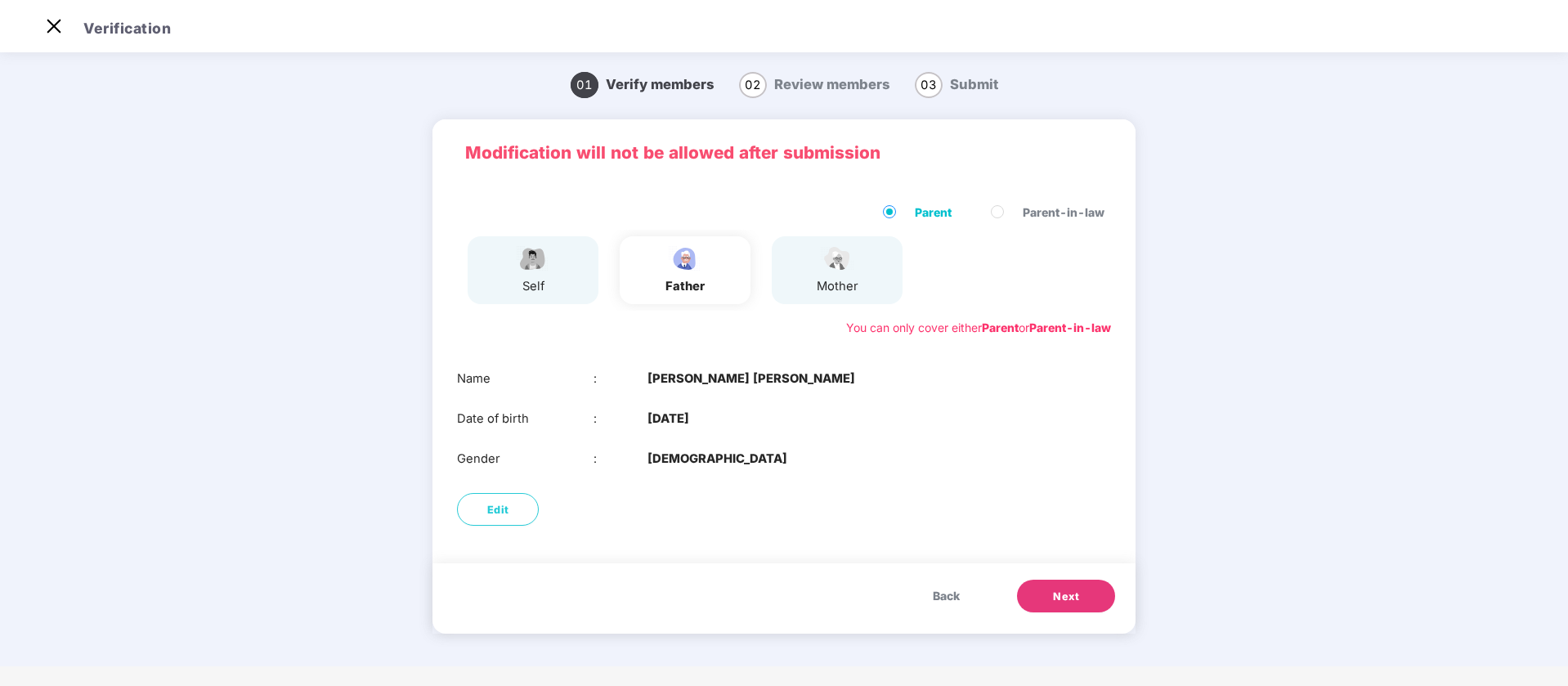 click on "Next" at bounding box center [1066, 596] 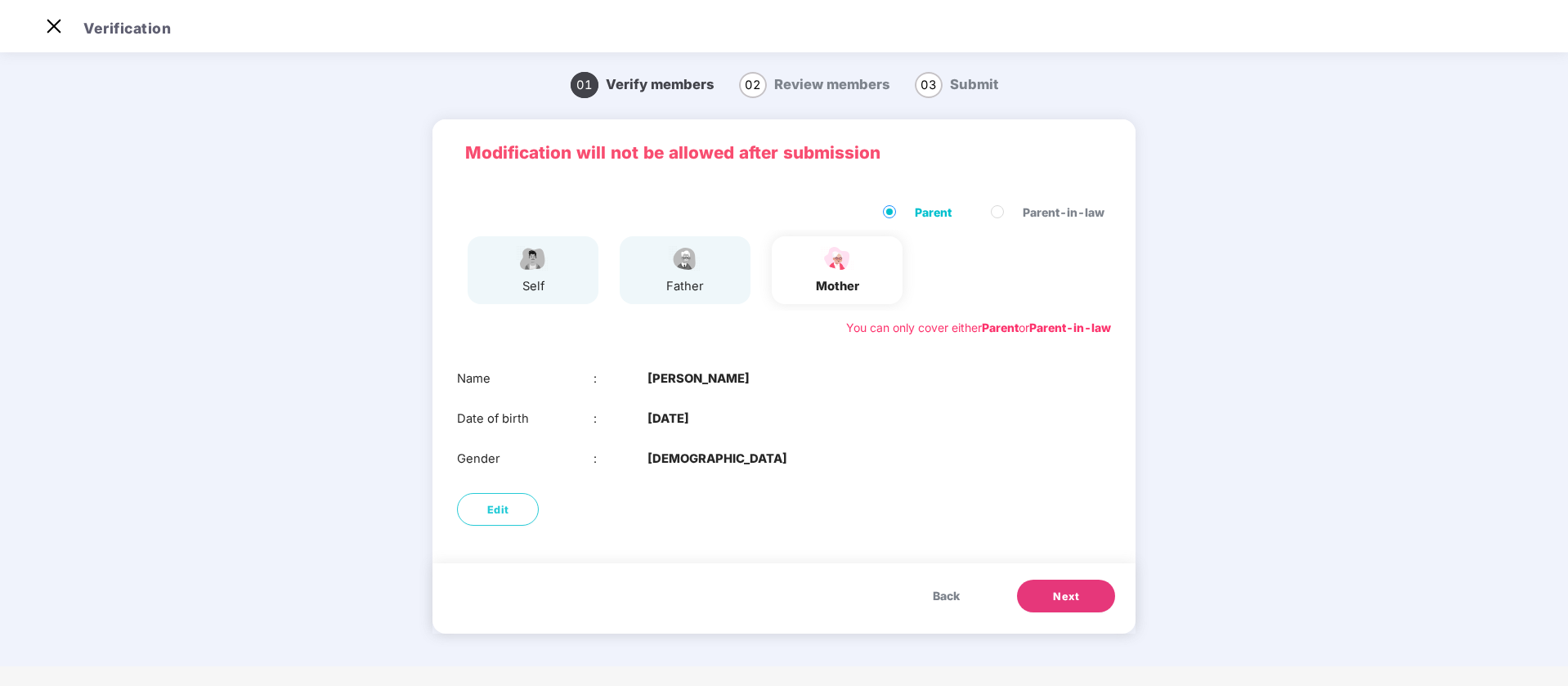 click on "Next" at bounding box center (1066, 596) 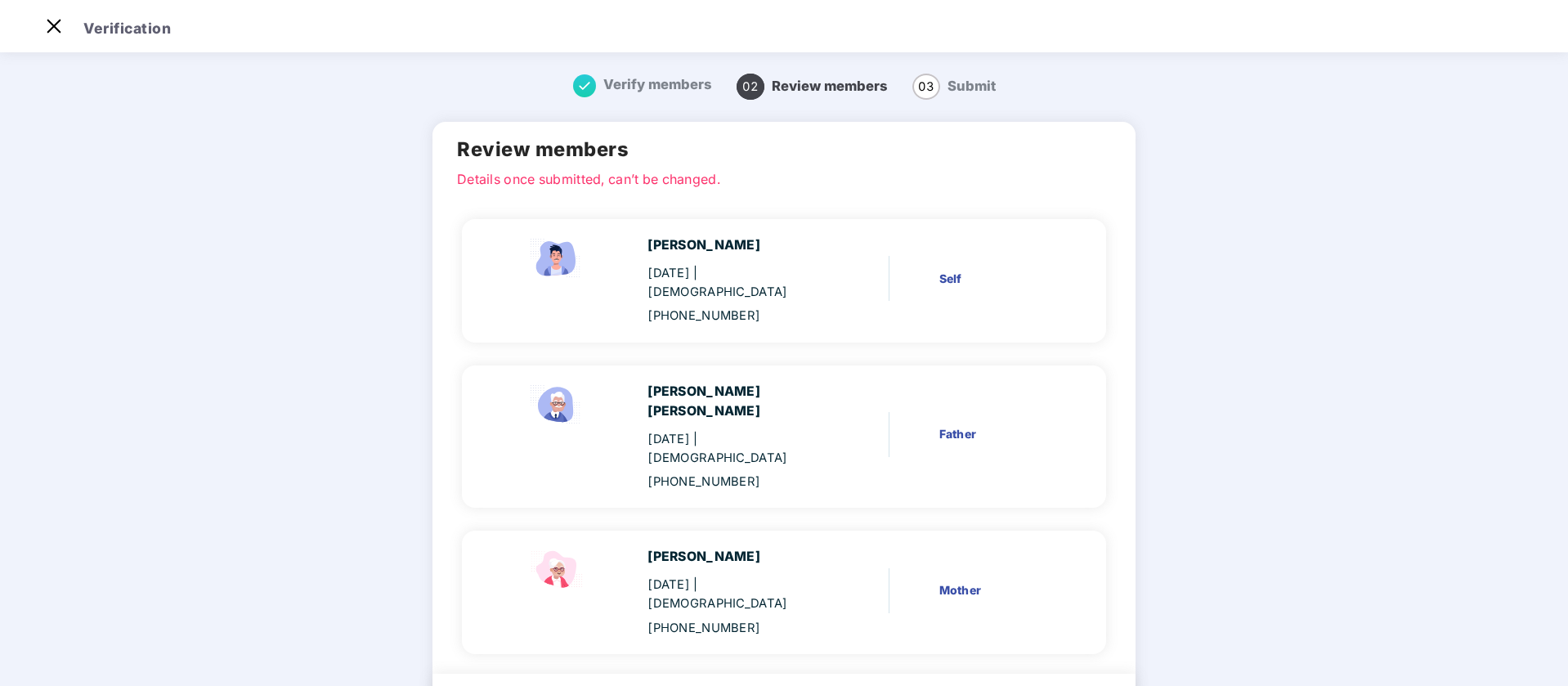 click on "Next" at bounding box center (1037, 723) 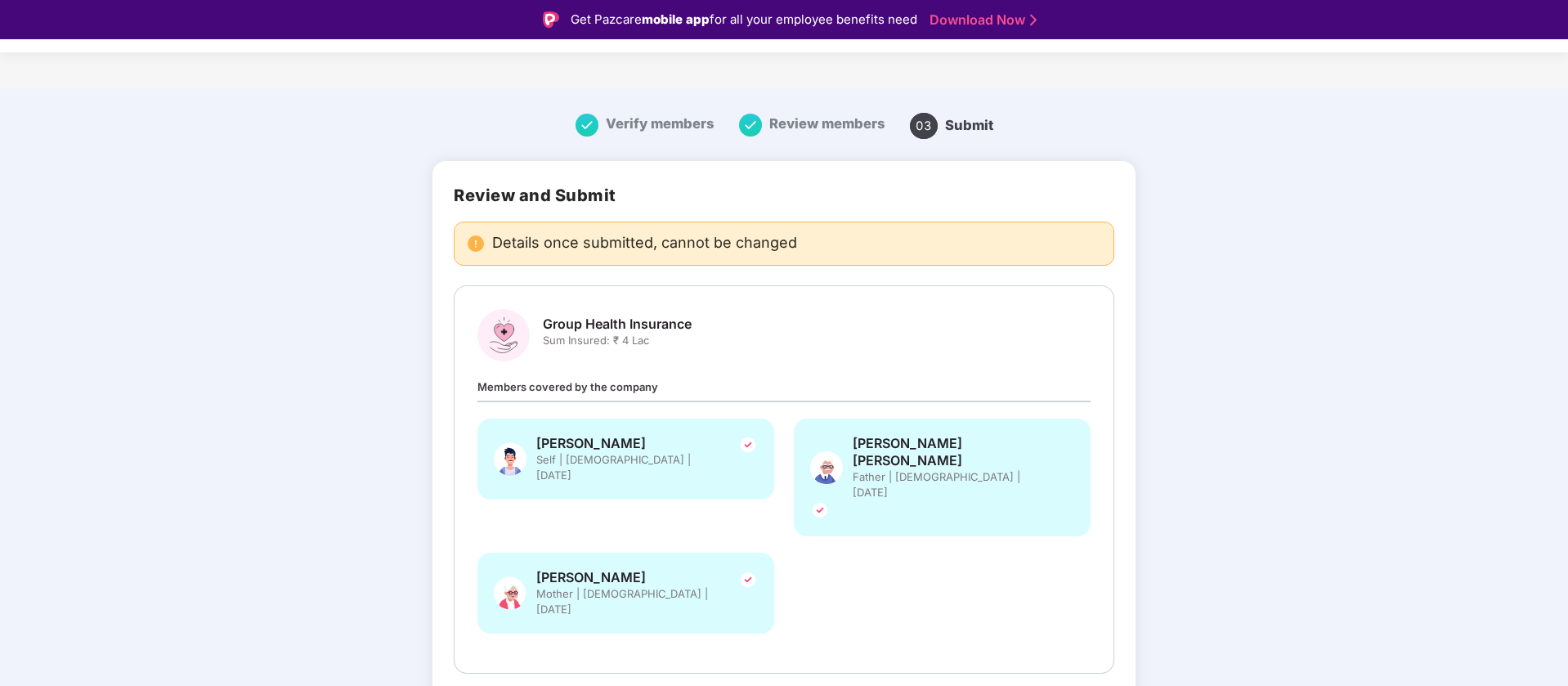 drag, startPoint x: 1482, startPoint y: 2, endPoint x: 903, endPoint y: 619, distance: 846.1265 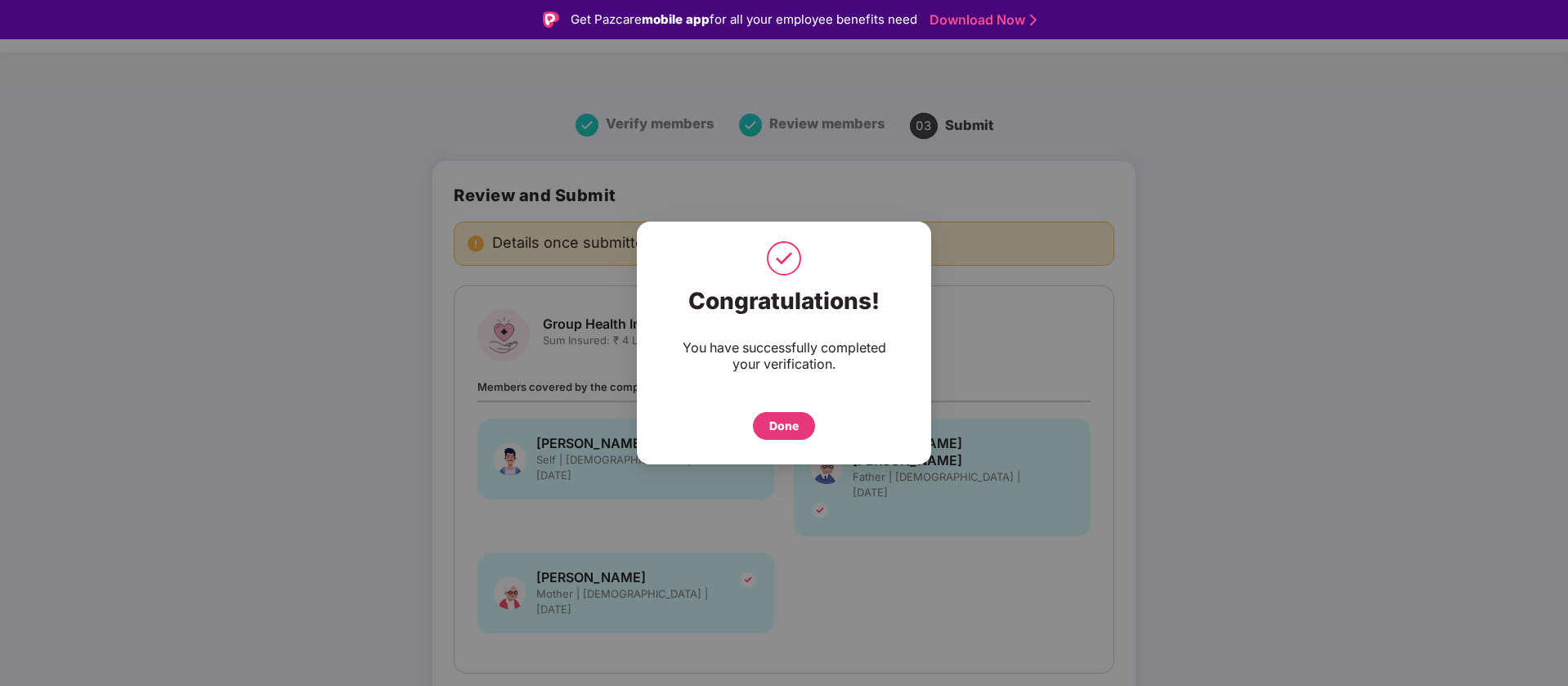 click on "Done" at bounding box center [784, 426] 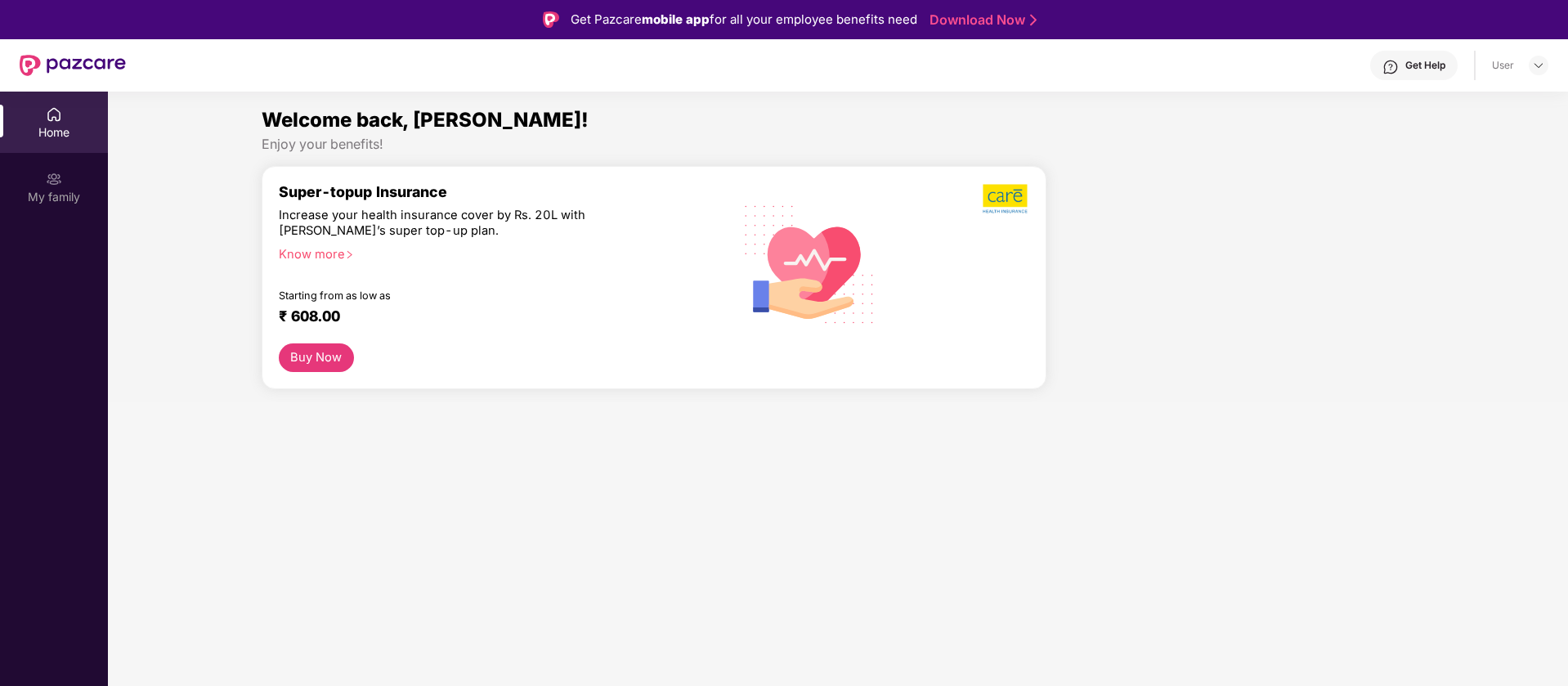 scroll, scrollTop: 0, scrollLeft: 0, axis: both 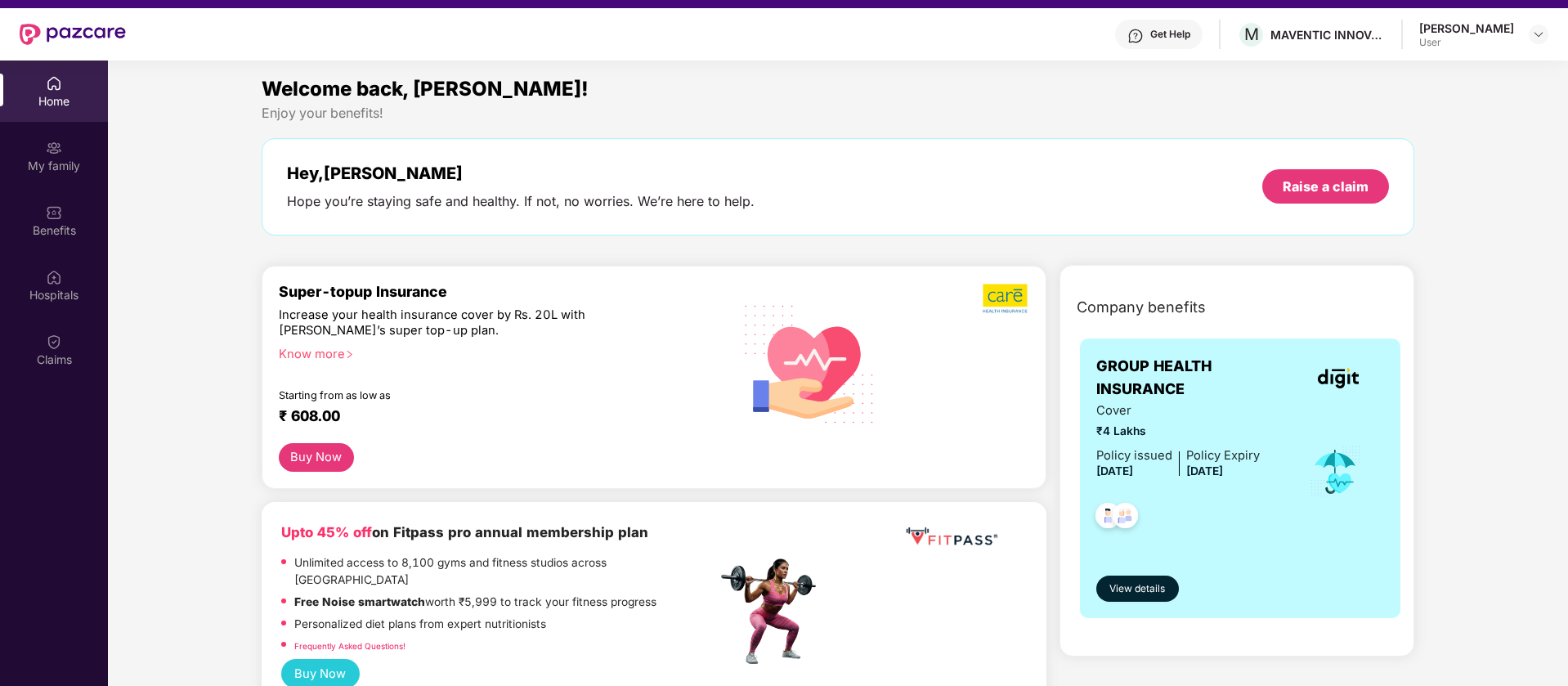 drag, startPoint x: 1563, startPoint y: 280, endPoint x: 1569, endPoint y: 271, distance: 10.816654 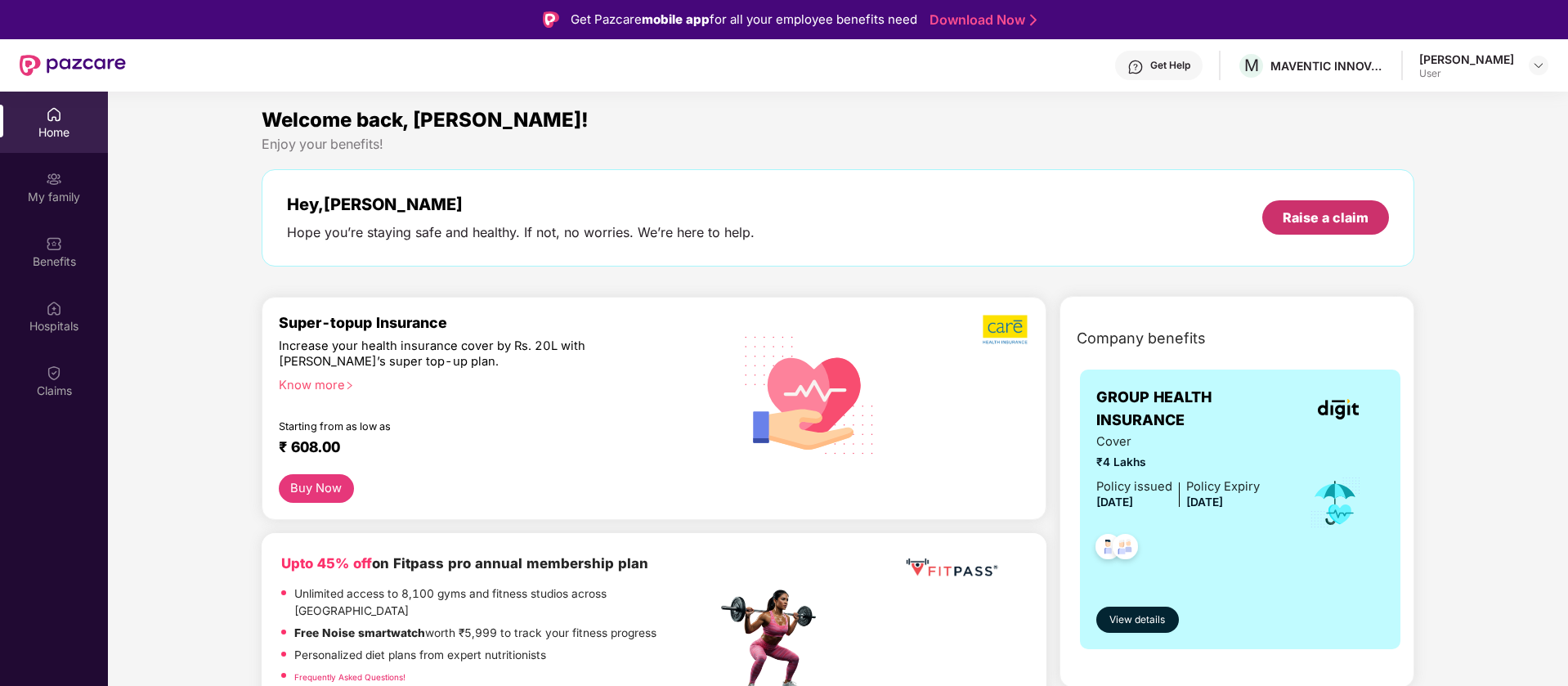 click on "Raise a claim" at bounding box center (1325, 217) 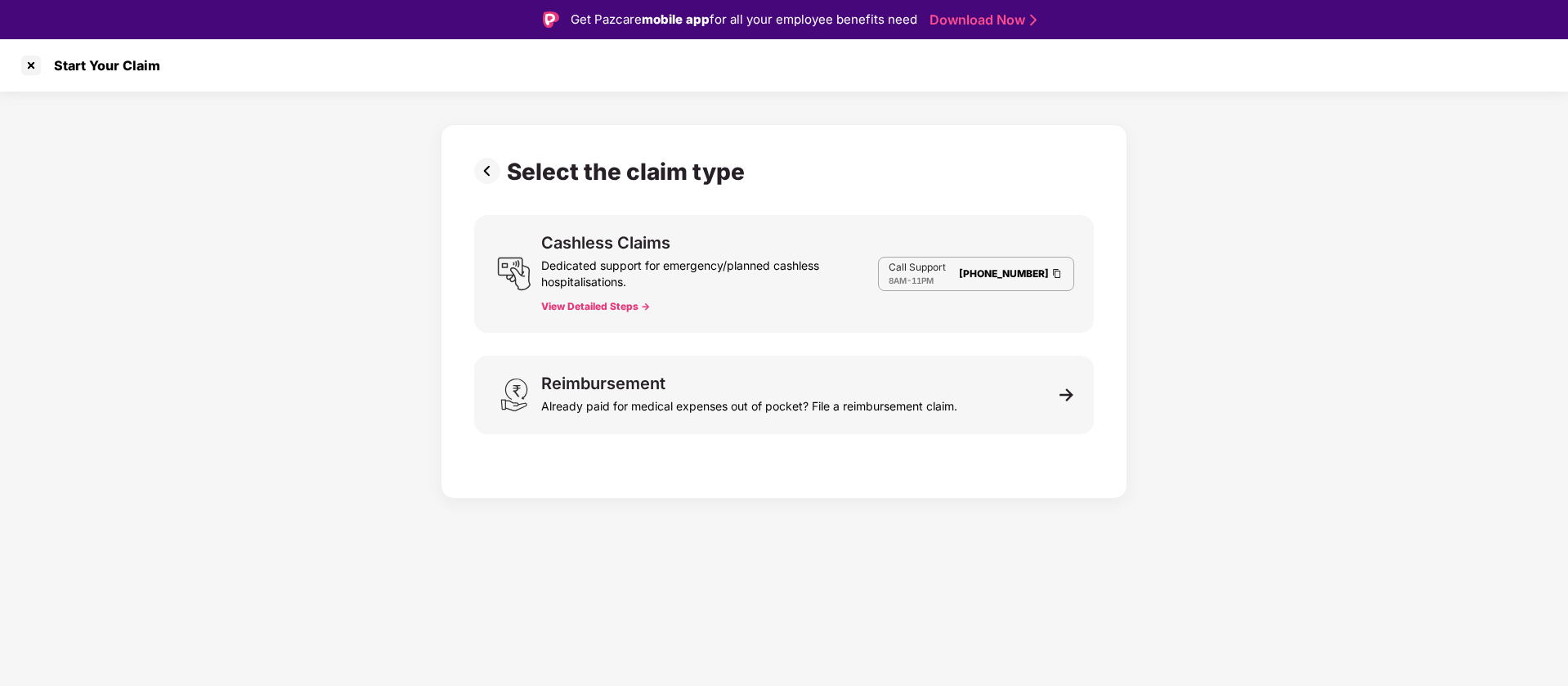 click on "View Detailed Steps ->" at bounding box center (595, 307) 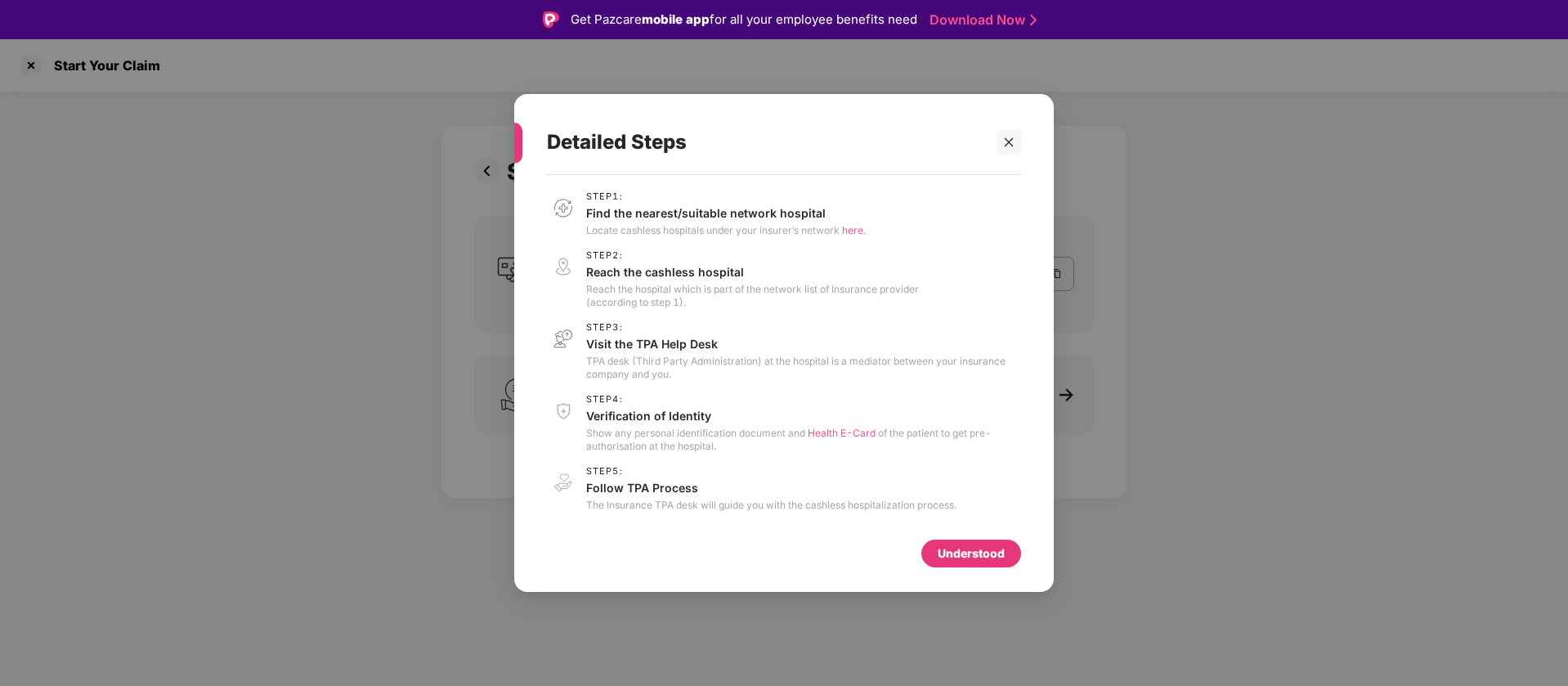 click on "here." at bounding box center (853, 230) 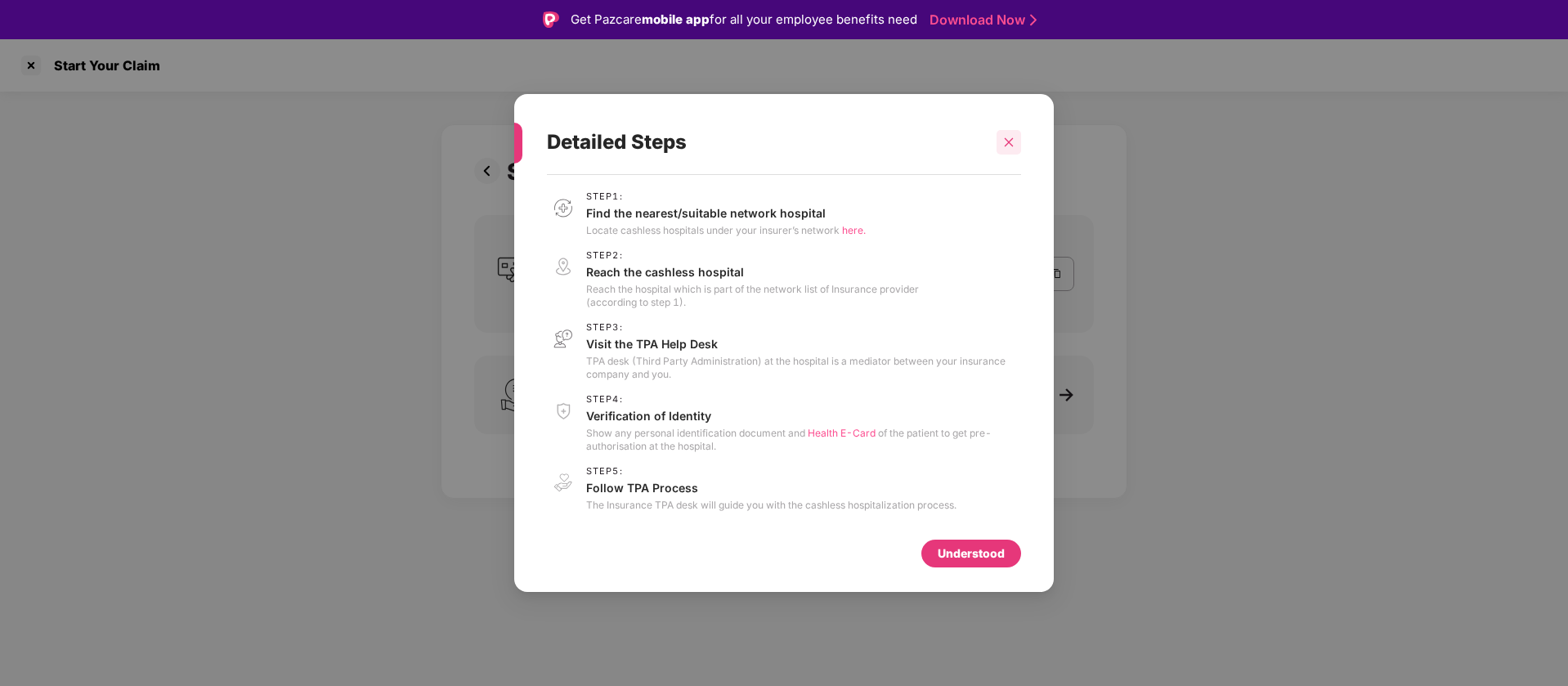click at bounding box center (1009, 142) 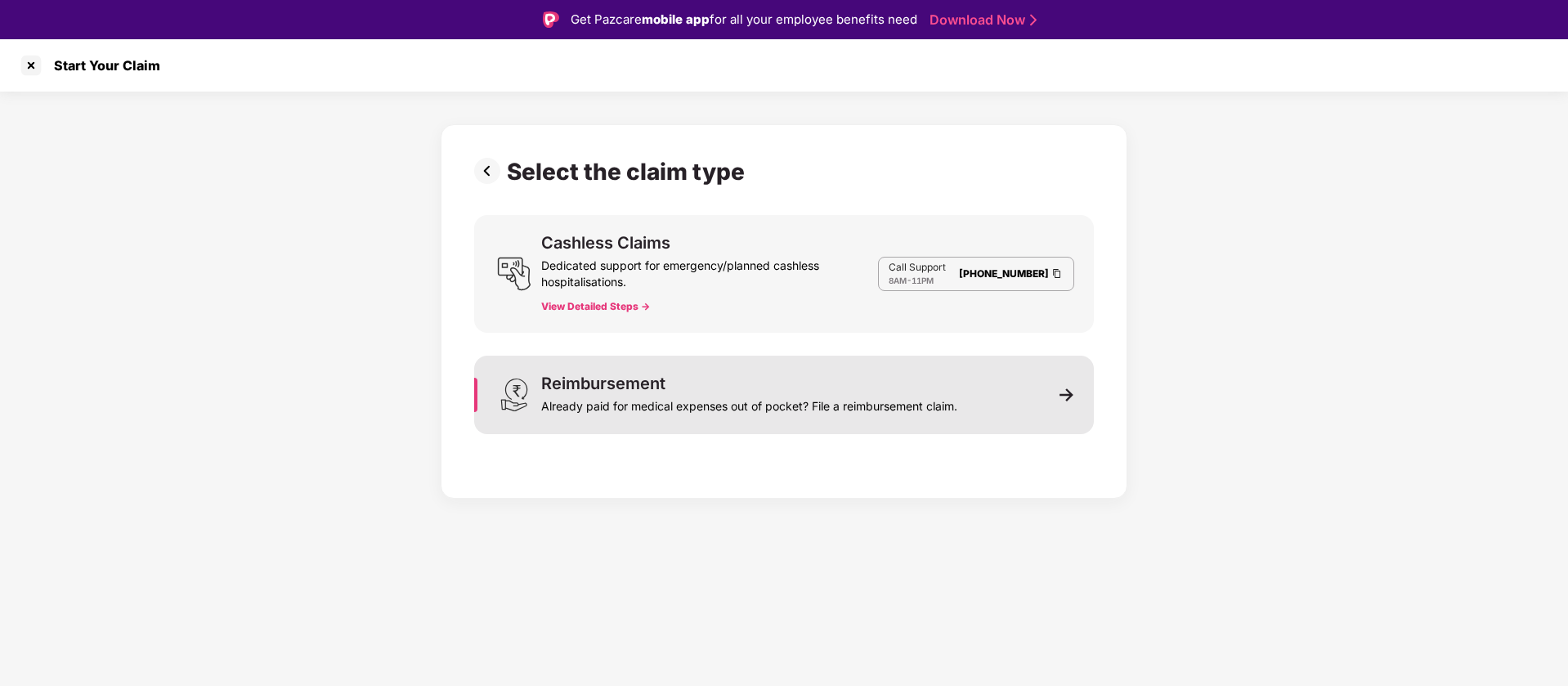 click on "Already paid for medical expenses out of pocket? File a reimbursement claim." at bounding box center [749, 403] 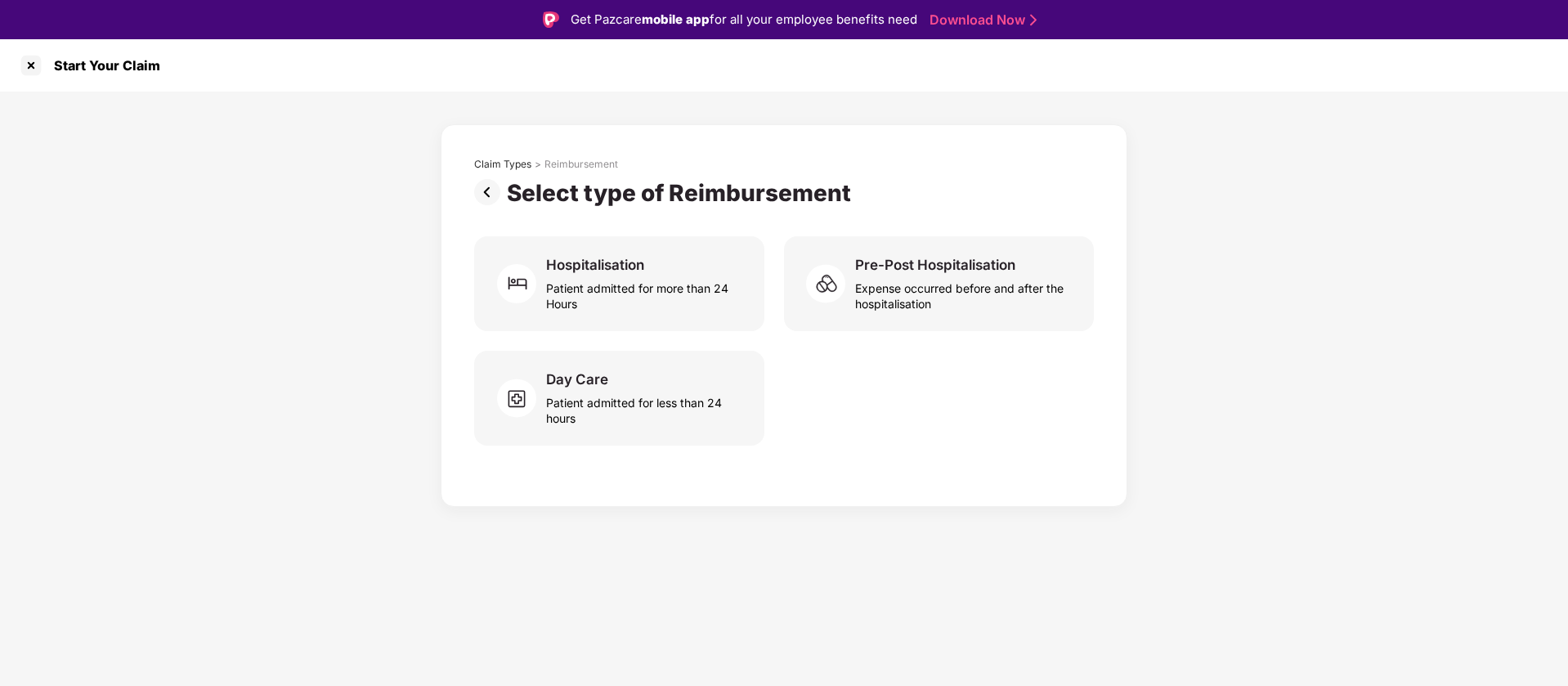 click on "Day Care Patient admitted for less than 24 hours" at bounding box center [784, 398] 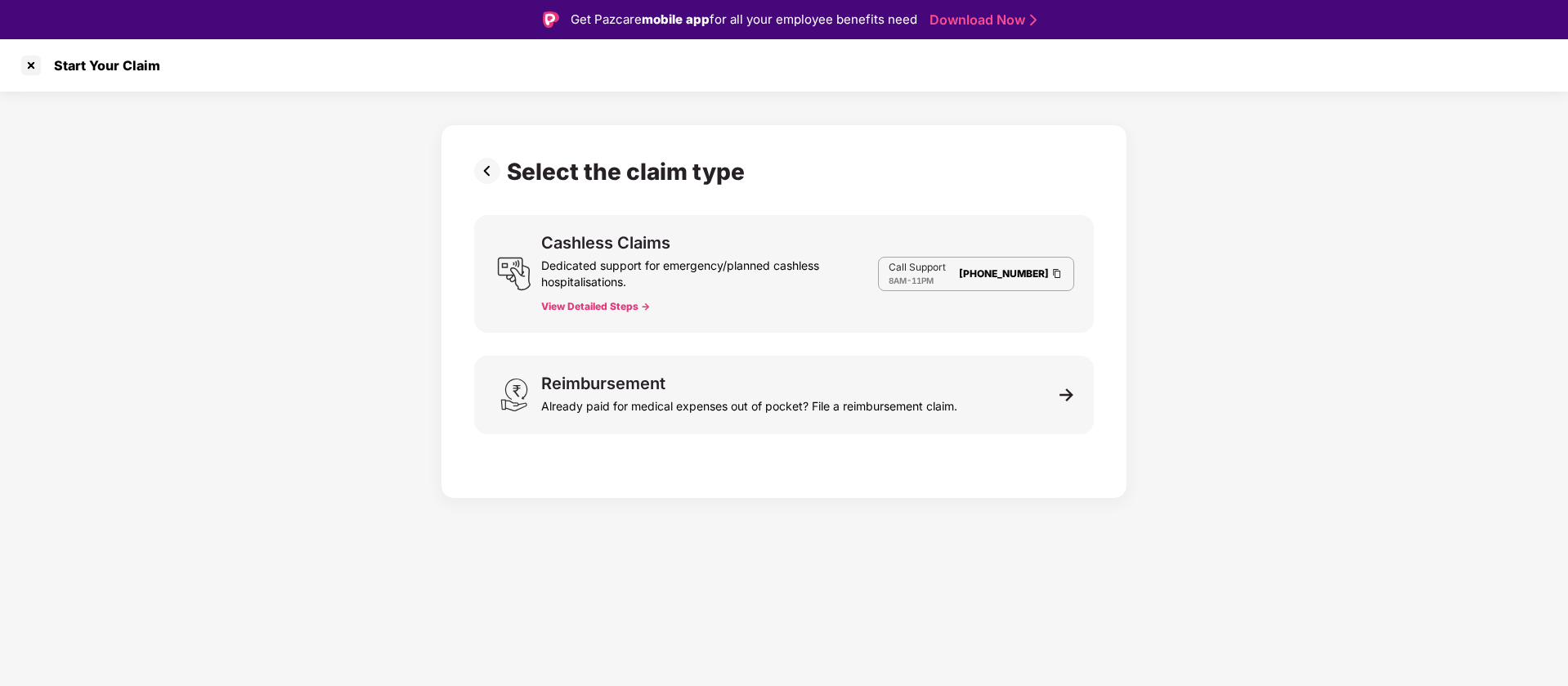 click at bounding box center [491, 171] 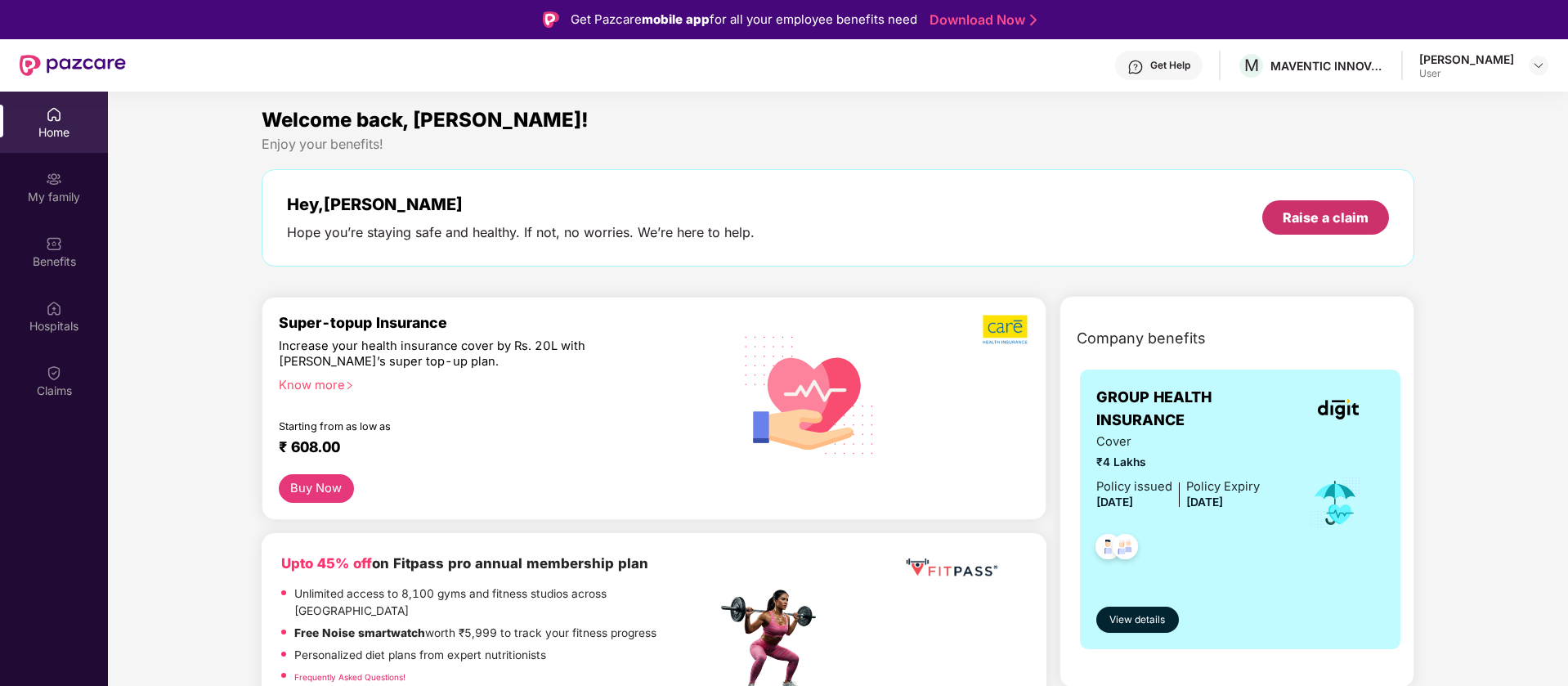 click on "Raise a claim" at bounding box center (1325, 217) 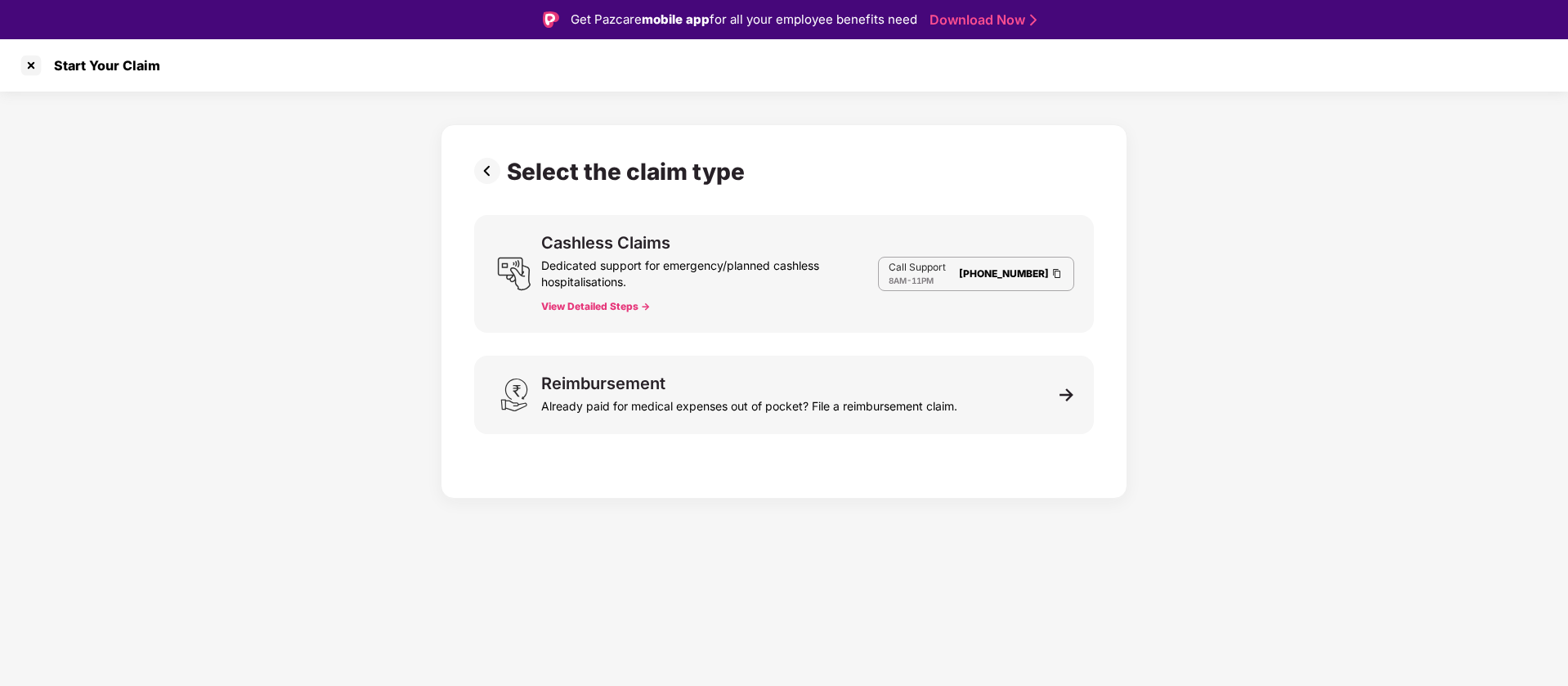 click at bounding box center (491, 171) 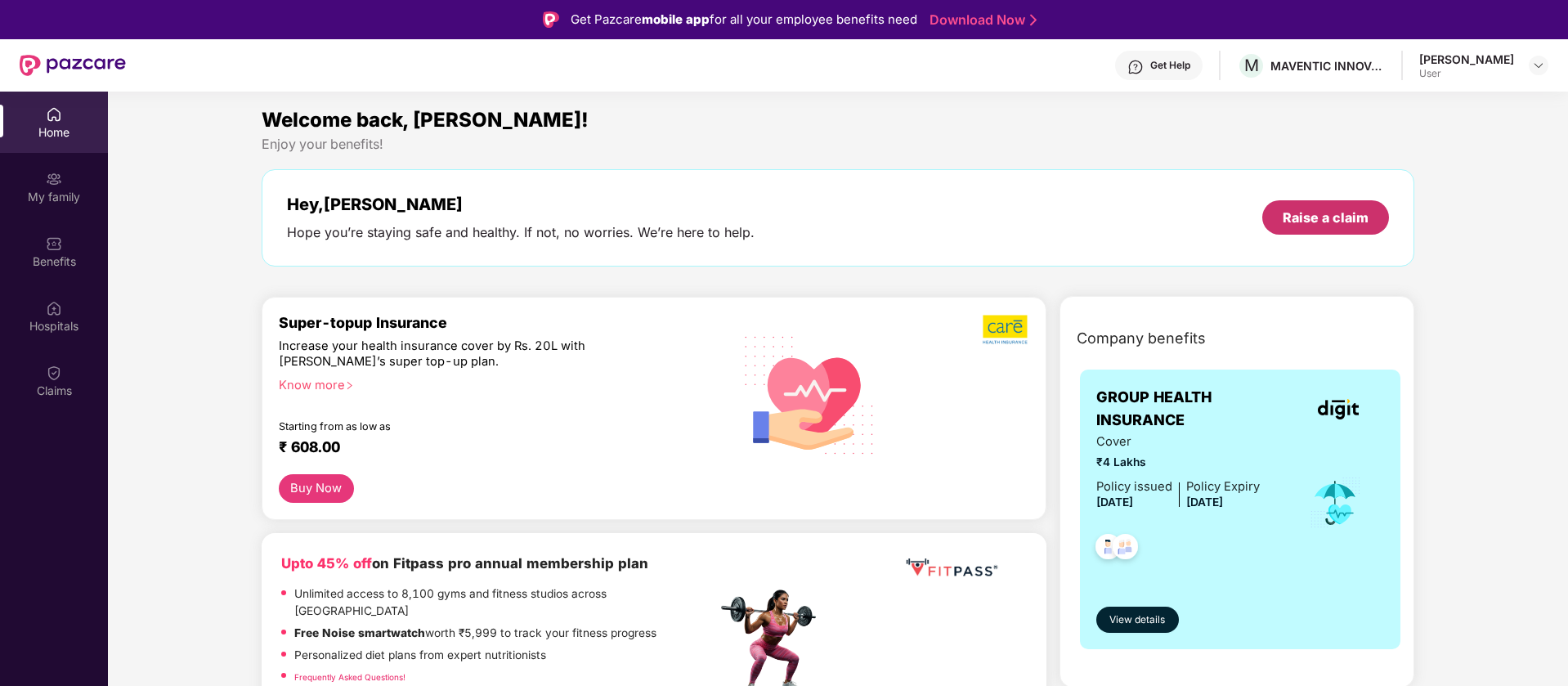 click on "Raise a claim" at bounding box center [1325, 217] 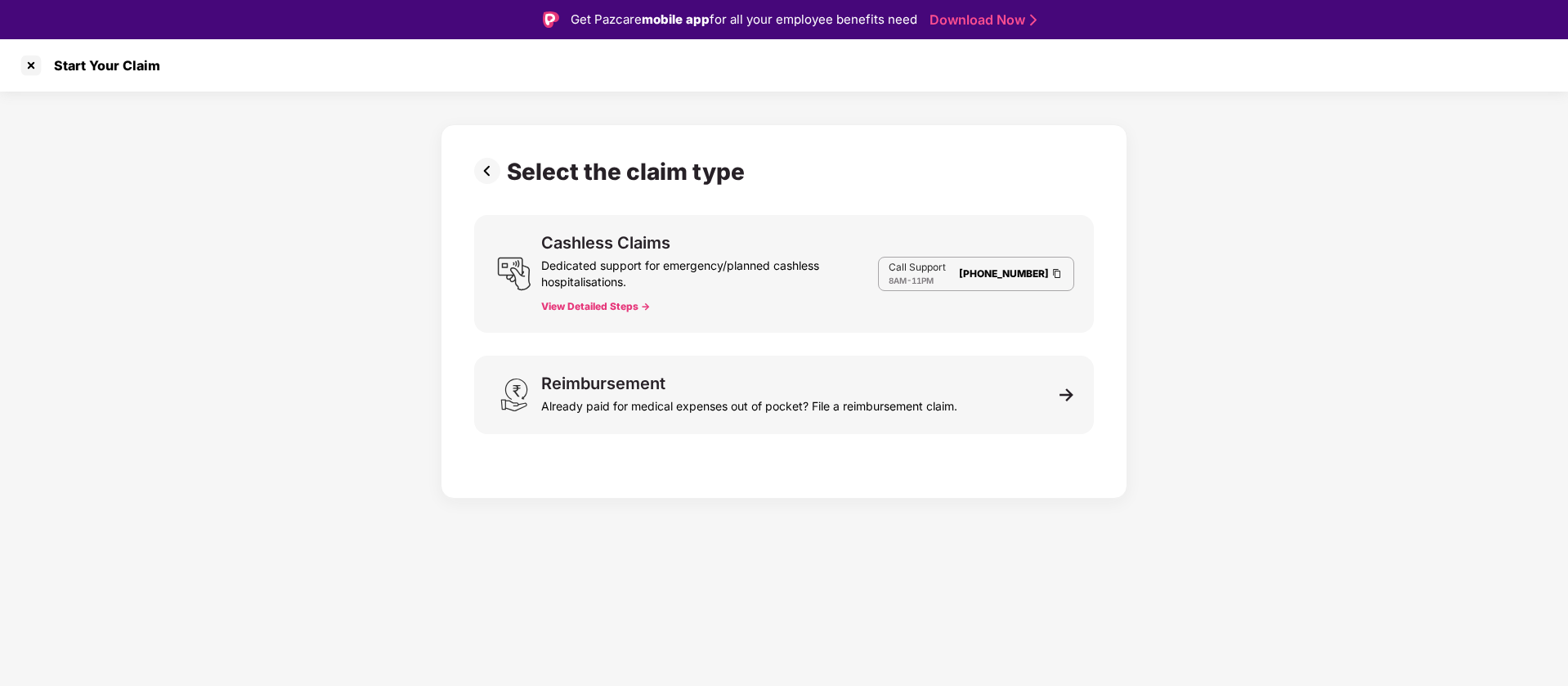 click on "View Detailed Steps ->" at bounding box center [595, 307] 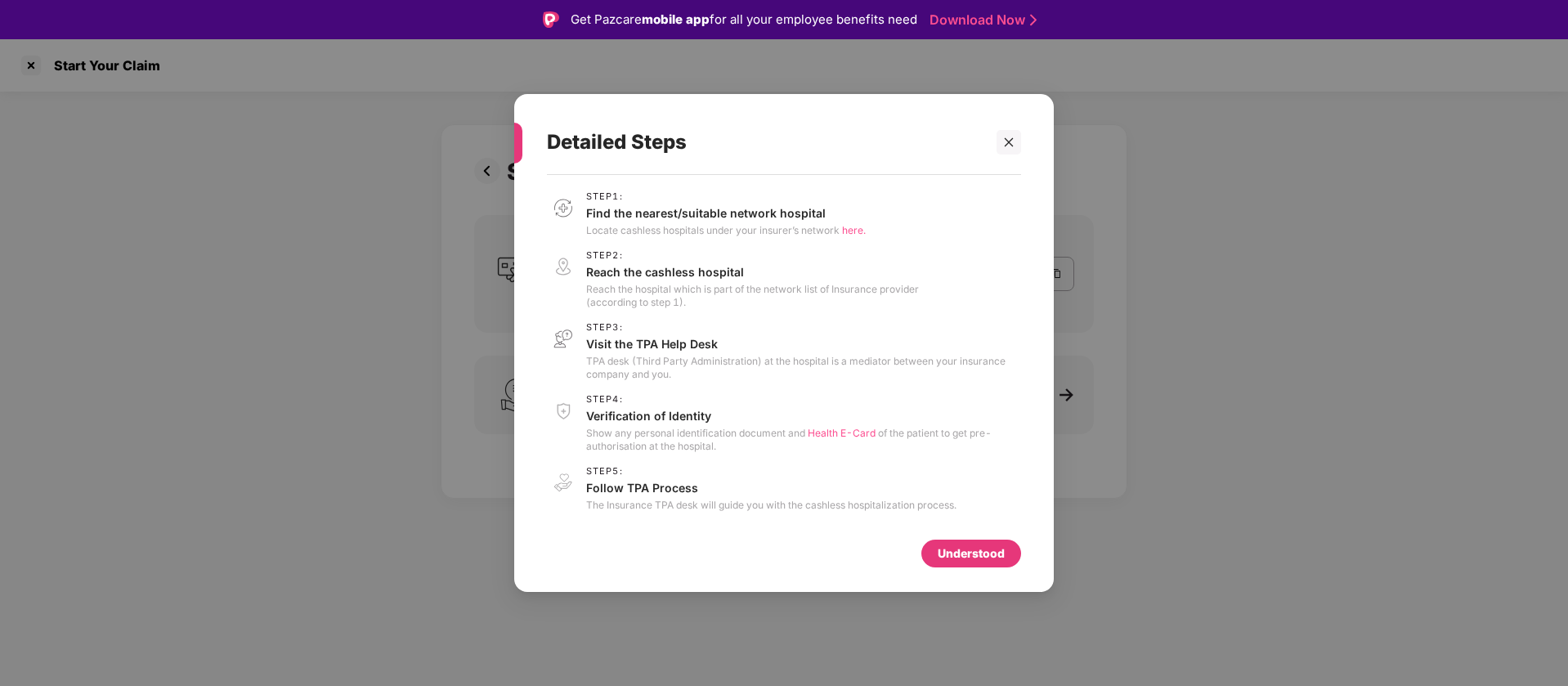 click on "Health E-Card" at bounding box center [841, 433] 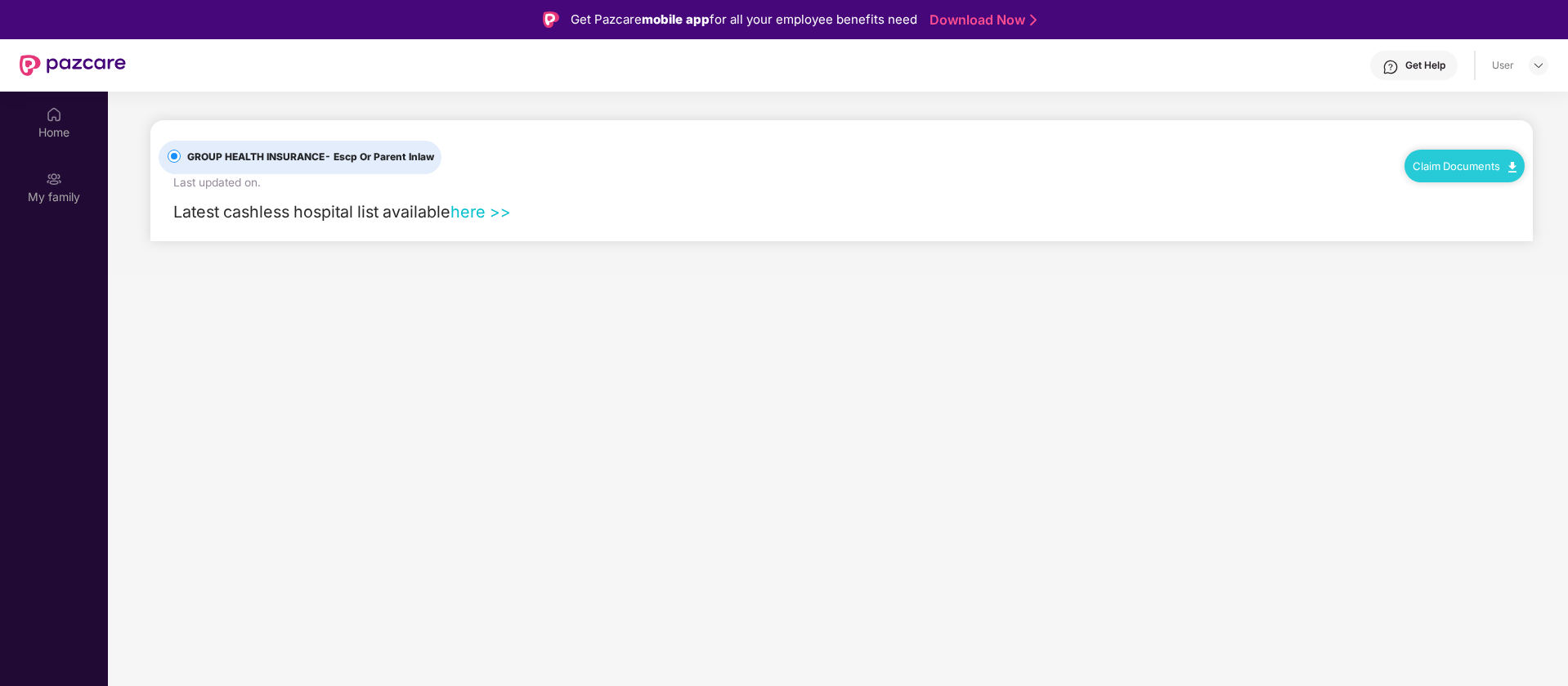 scroll, scrollTop: 0, scrollLeft: 0, axis: both 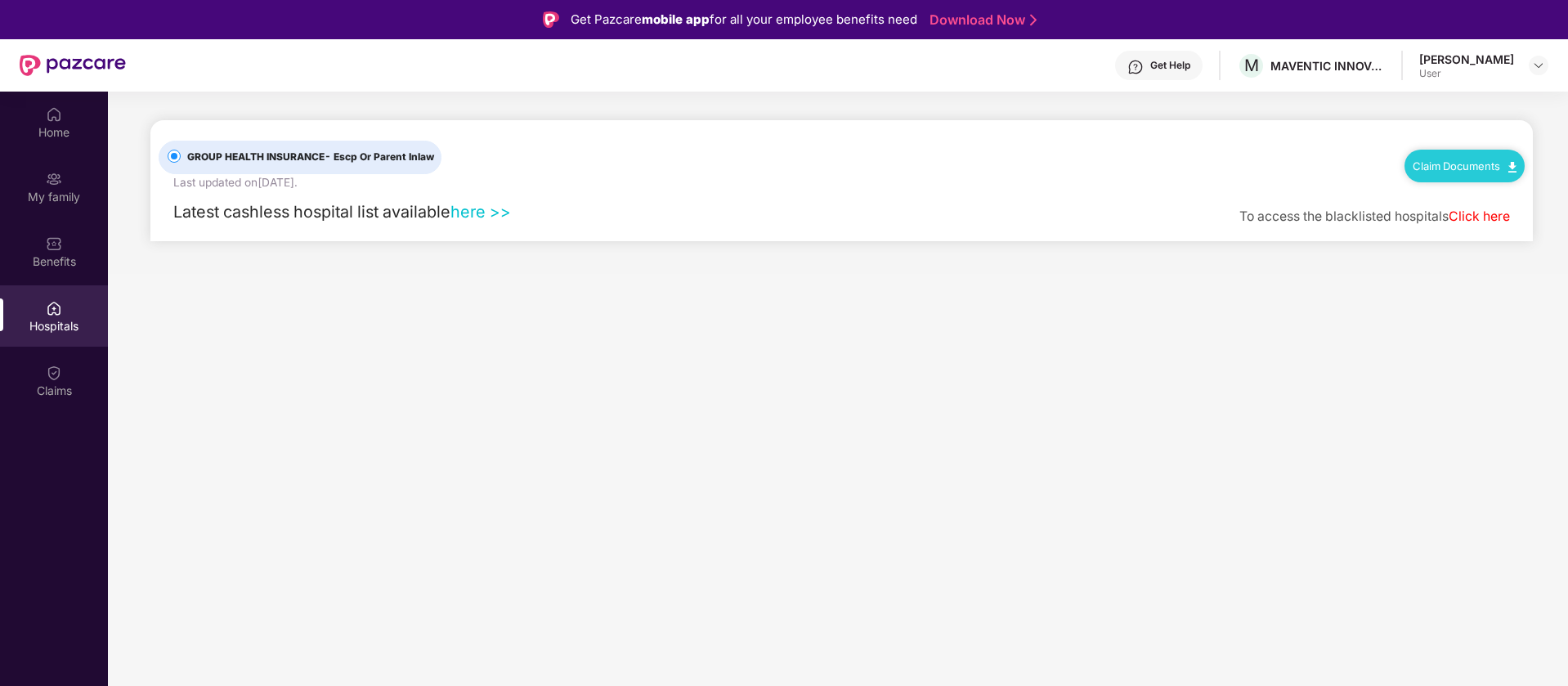 click on "here >>" at bounding box center (481, 212) 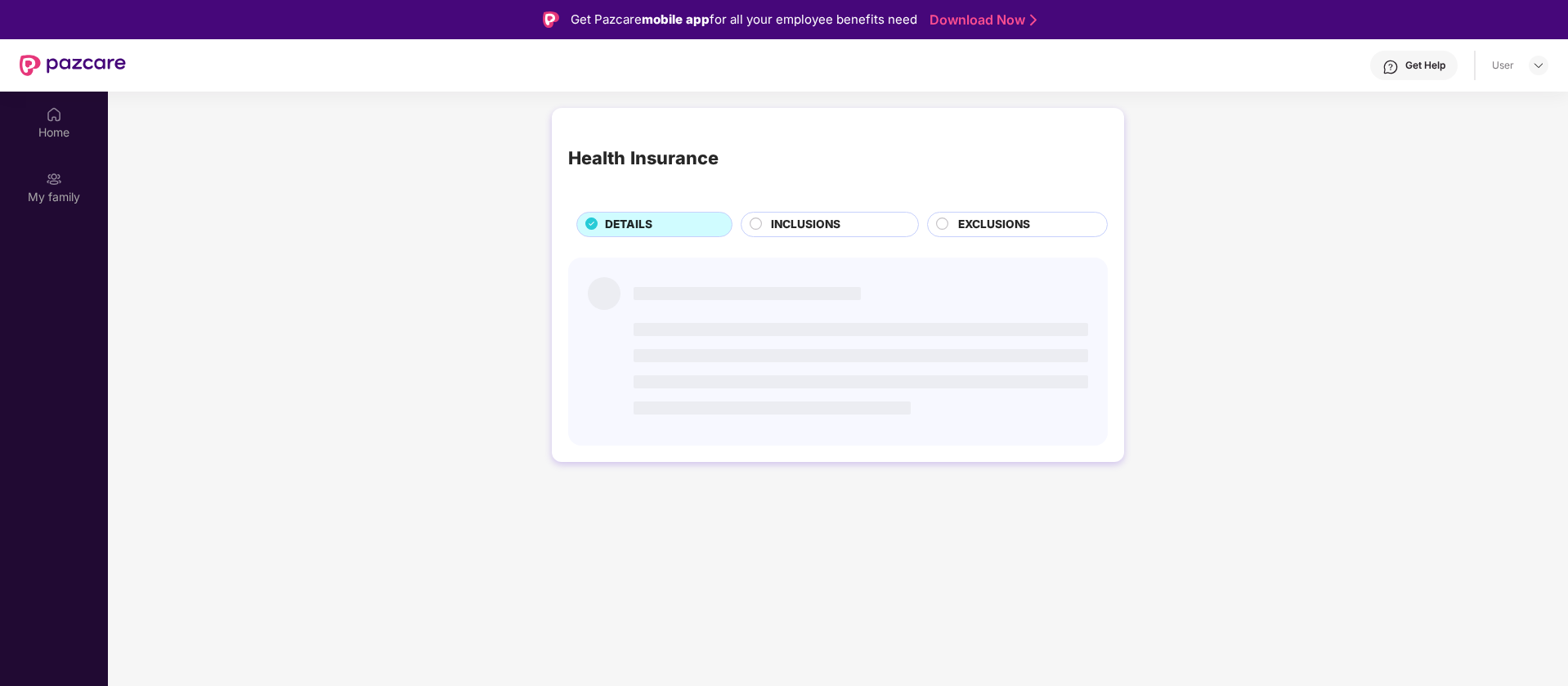 scroll, scrollTop: 0, scrollLeft: 0, axis: both 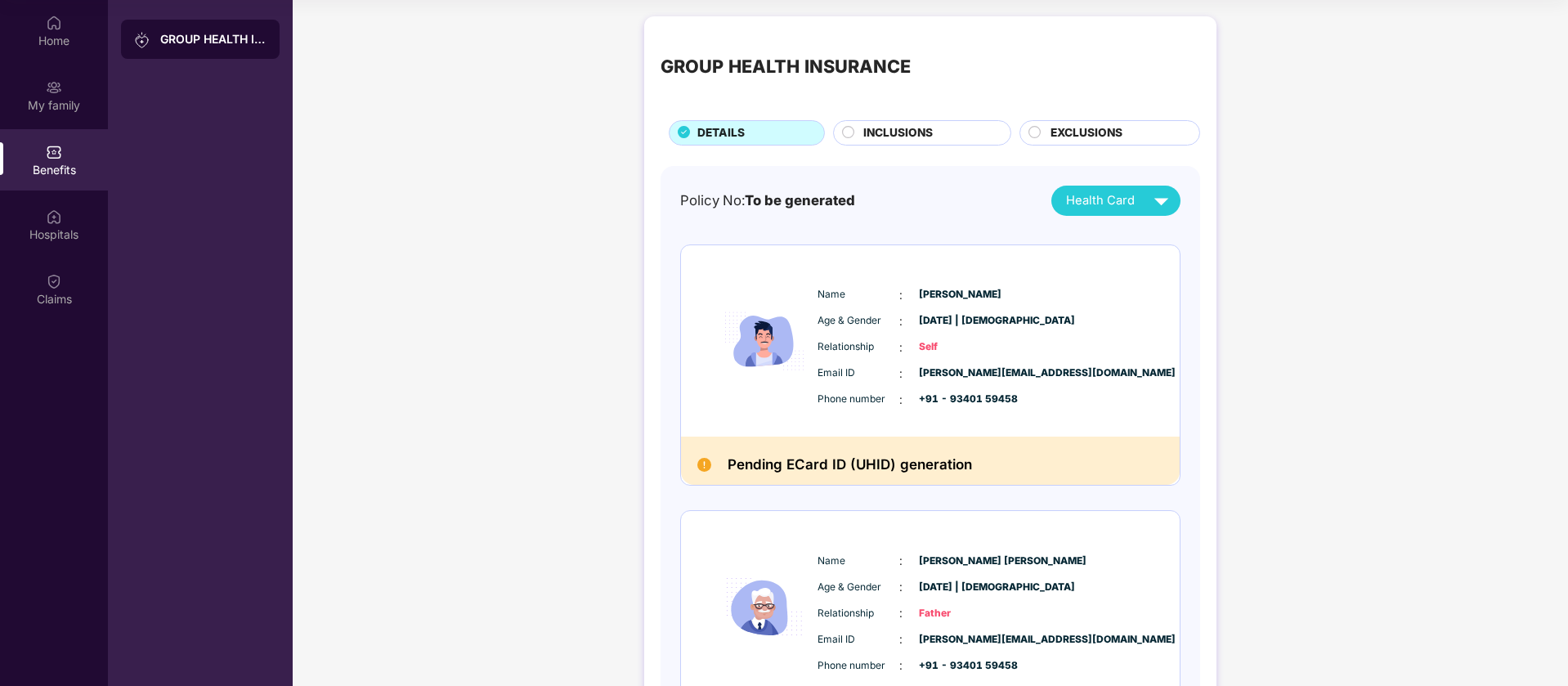 click on "GROUP HEALTH INSURANCE DETAILS INCLUSIONS EXCLUSIONS Policy No:  To be generated Health Card Name : [PERSON_NAME] Age & Gender : [DATE] | [DEMOGRAPHIC_DATA] Relationship : Self Email ID : [PERSON_NAME][EMAIL_ADDRESS][DOMAIN_NAME] Phone number : +91 - 93401 59458 Pending ECard ID (UHID) generation Name : [PERSON_NAME] [PERSON_NAME] Age & Gender : [DATE] | [DEMOGRAPHIC_DATA] Relationship : Father Email ID : [PERSON_NAME][EMAIL_ADDRESS][DOMAIN_NAME] Phone number : +91 - 93401 59458 Pending ECard ID (UHID) generation Name : [PERSON_NAME] Age & Gender : [DATE] | [DEMOGRAPHIC_DATA] Relationship : Mother Email ID : [PERSON_NAME][EMAIL_ADDRESS][DOMAIN_NAME] Phone number : +91 - 93401 59458 Pending ECard ID (UHID) generation" at bounding box center [930, 564] 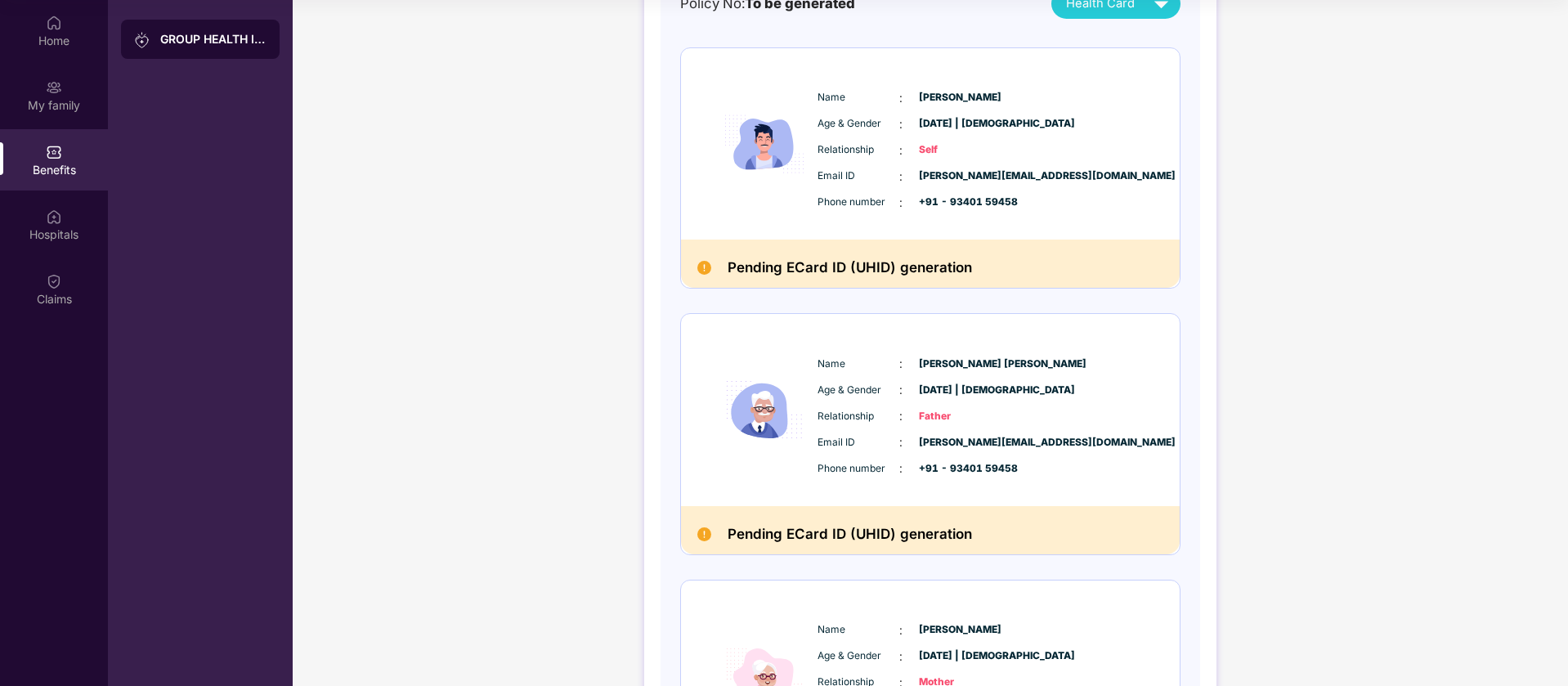 scroll, scrollTop: 28, scrollLeft: 0, axis: vertical 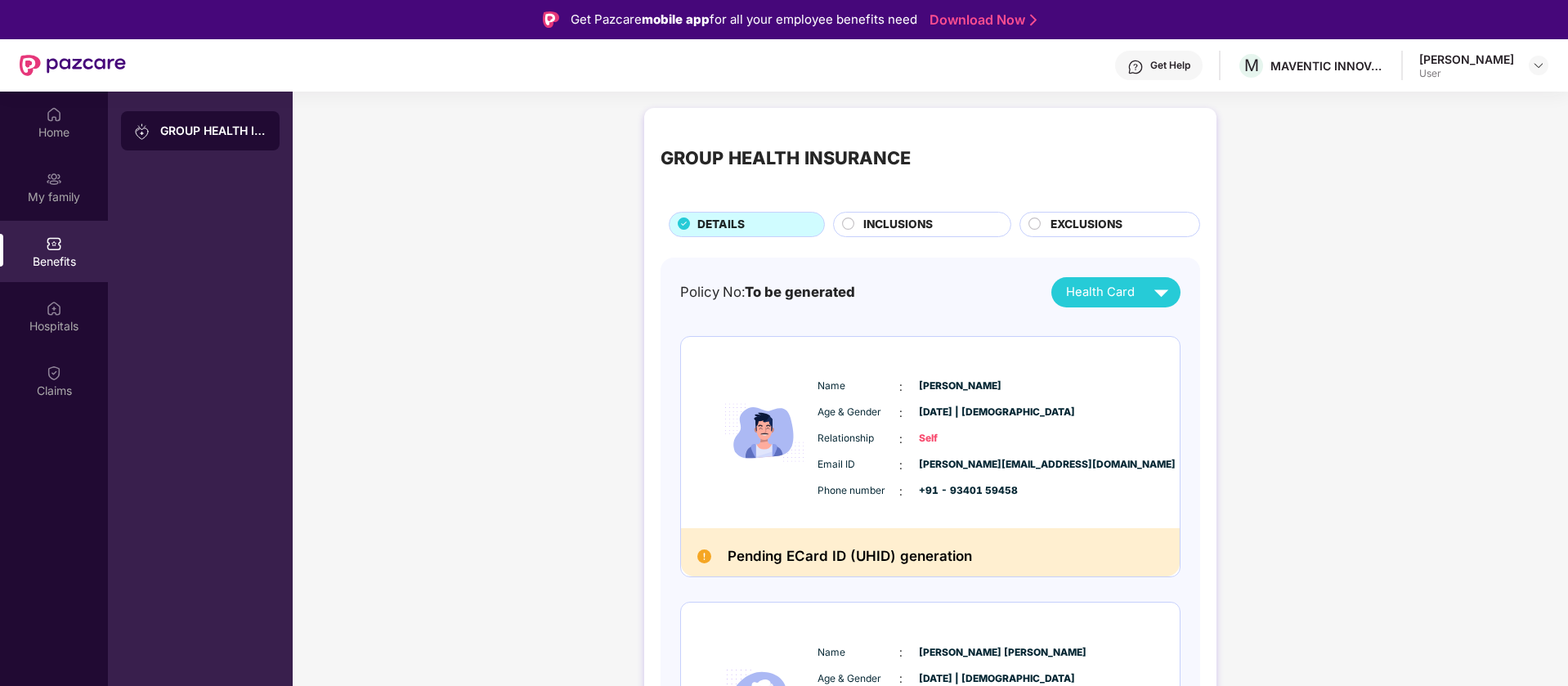 click 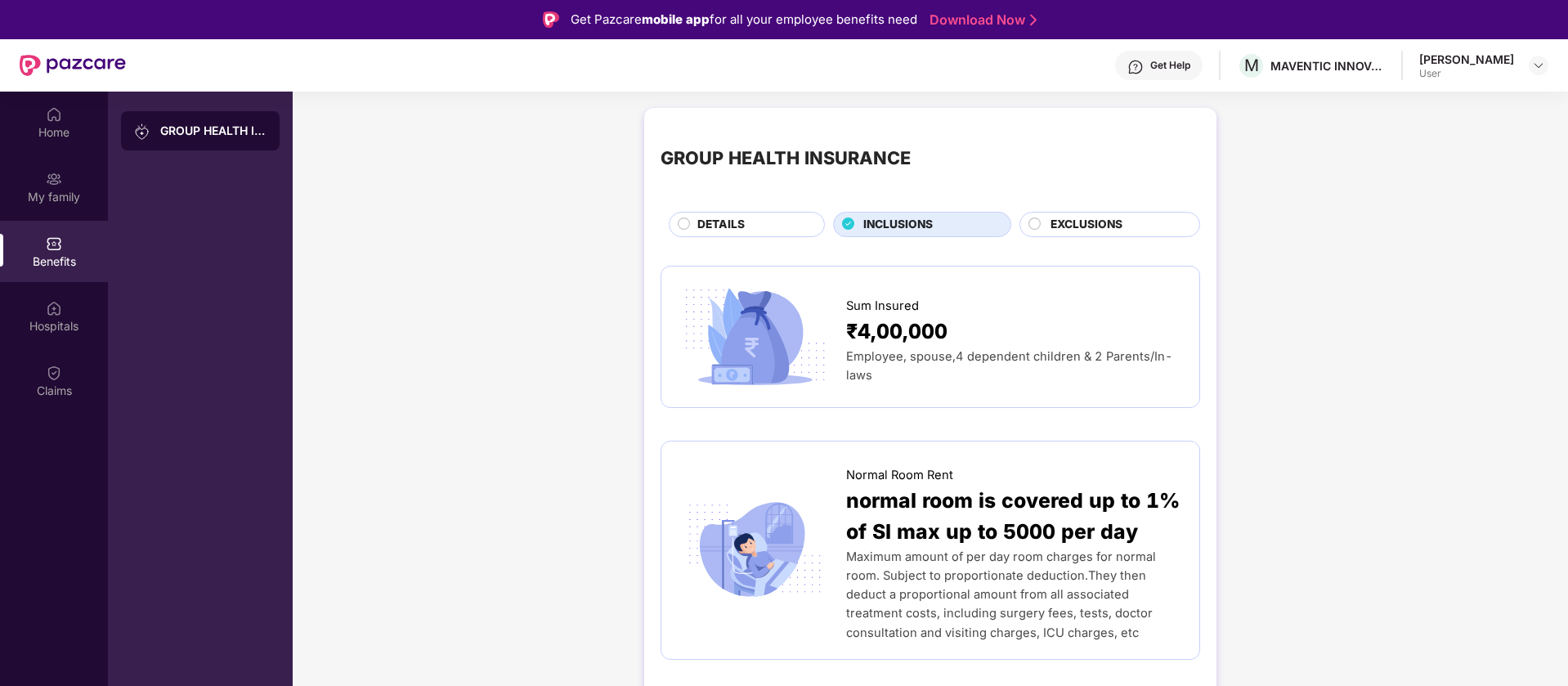 click 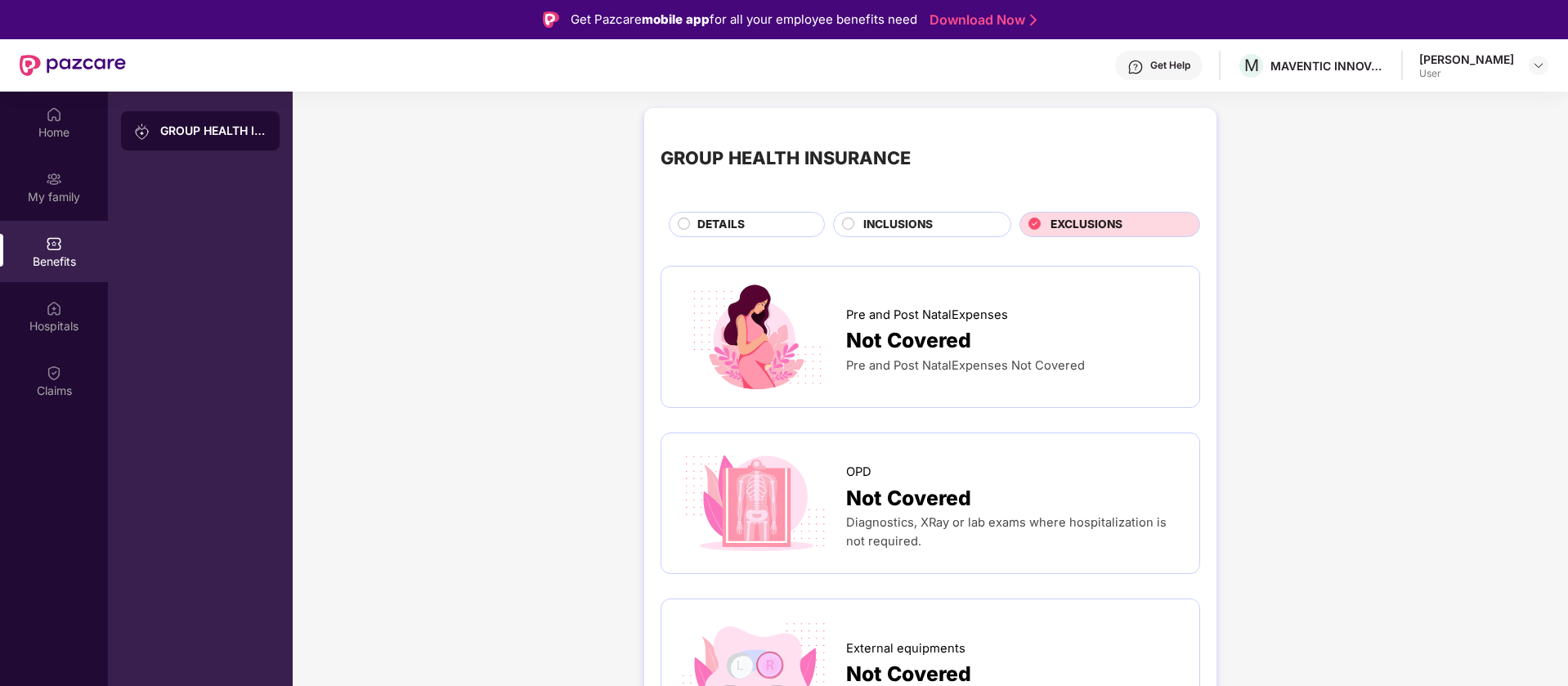 click 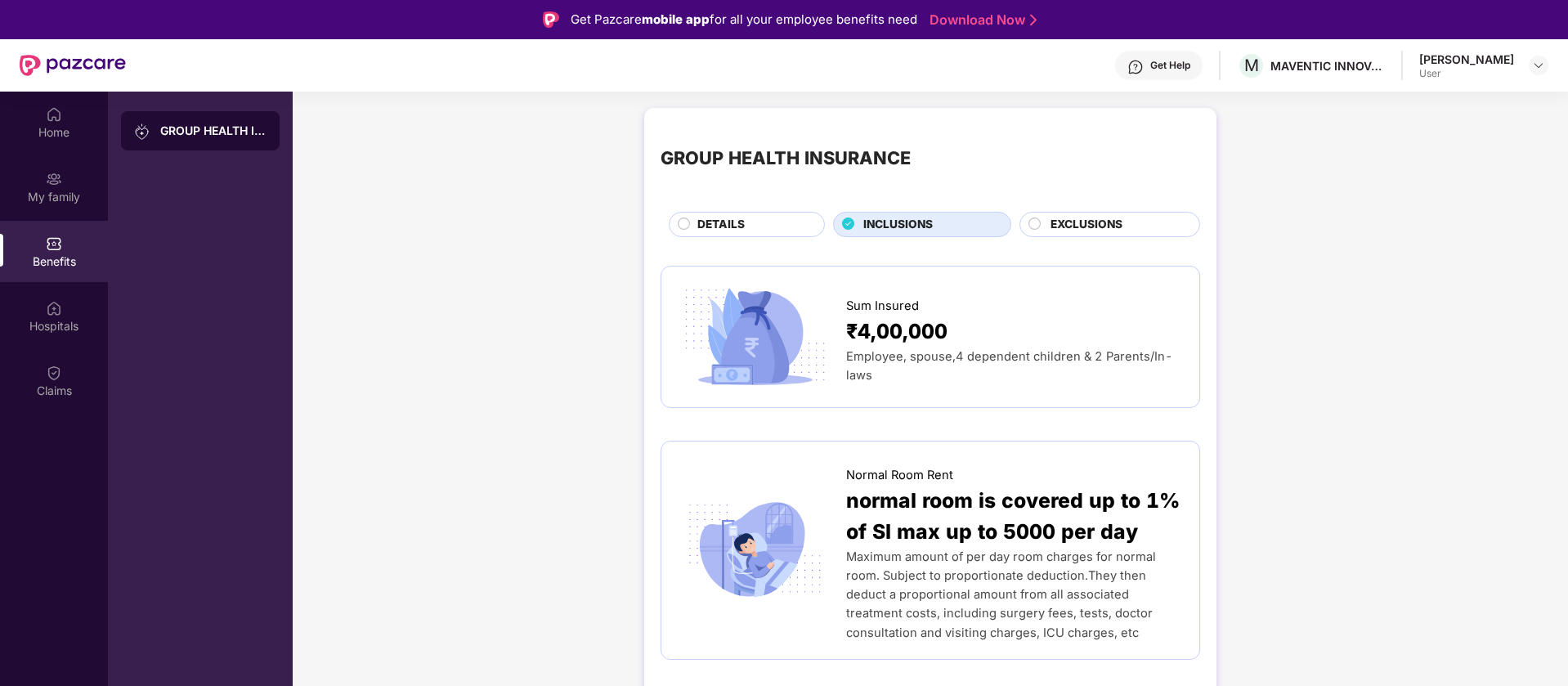 scroll, scrollTop: 0, scrollLeft: 0, axis: both 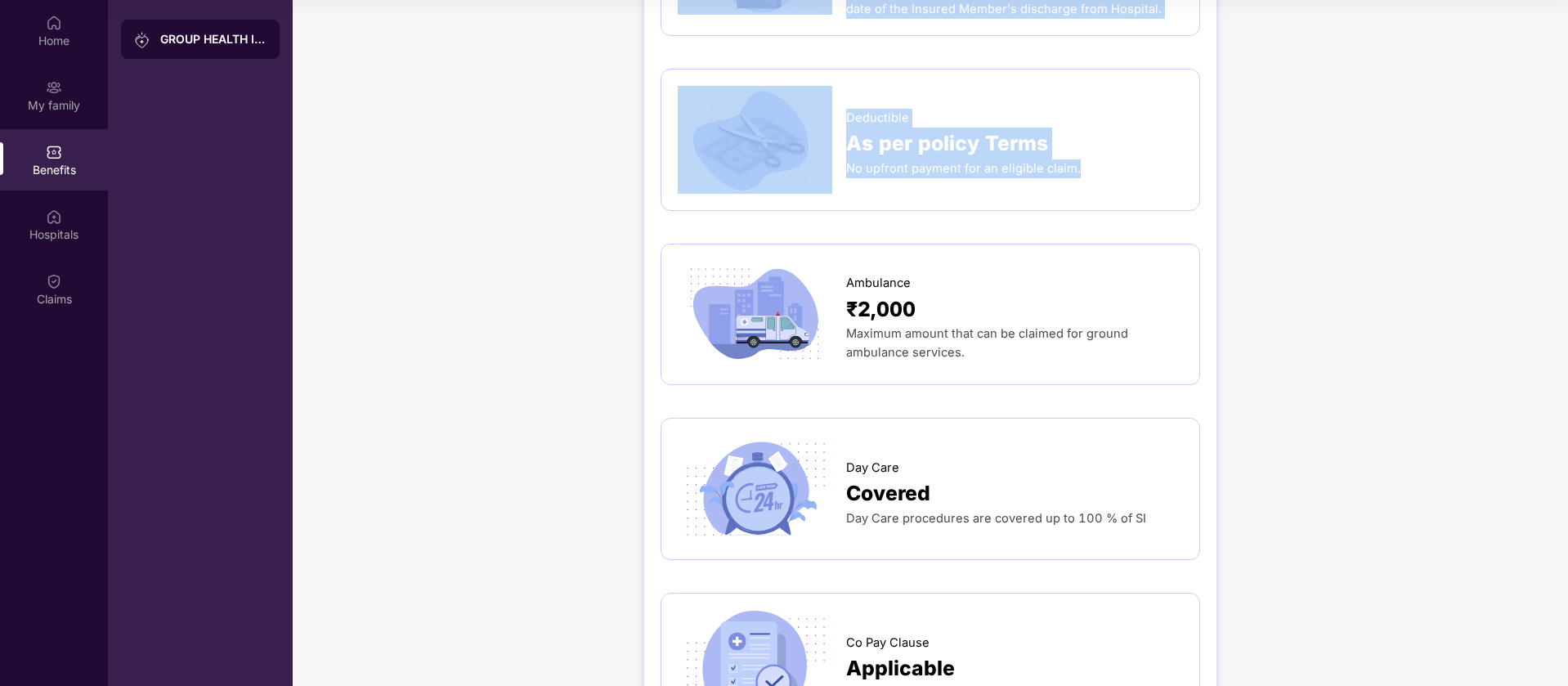 drag, startPoint x: 1209, startPoint y: 513, endPoint x: 1203, endPoint y: 169, distance: 344.0523 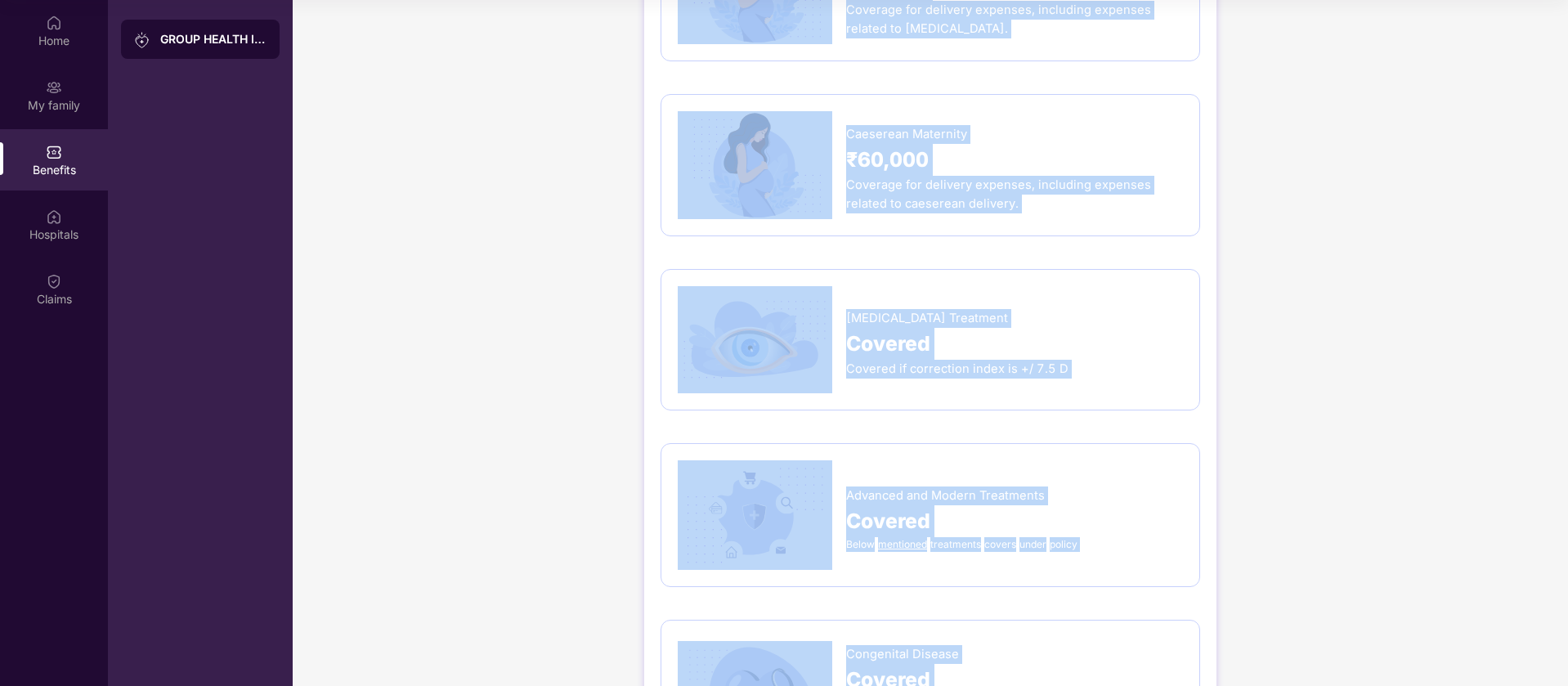 scroll, scrollTop: 2405, scrollLeft: 0, axis: vertical 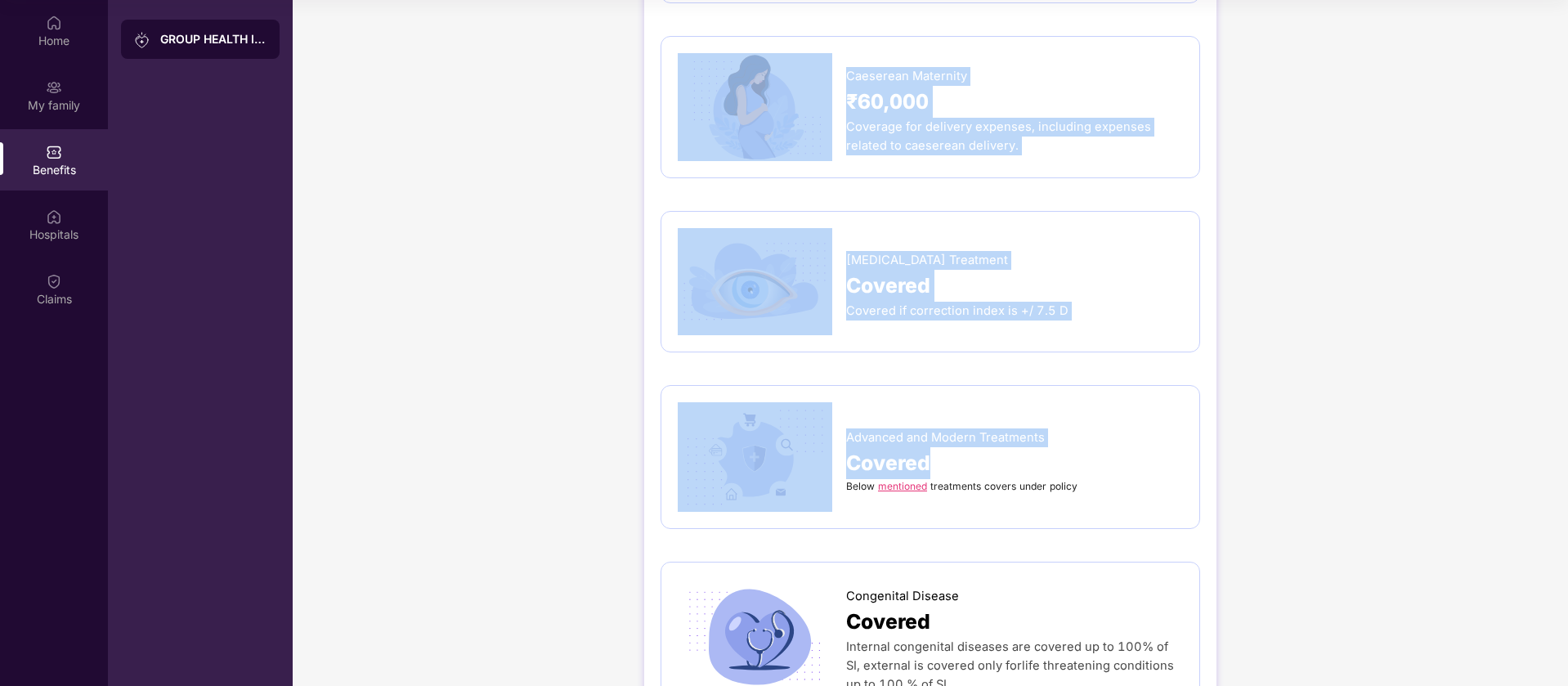 drag, startPoint x: 1205, startPoint y: 391, endPoint x: 1179, endPoint y: 460, distance: 73.736016 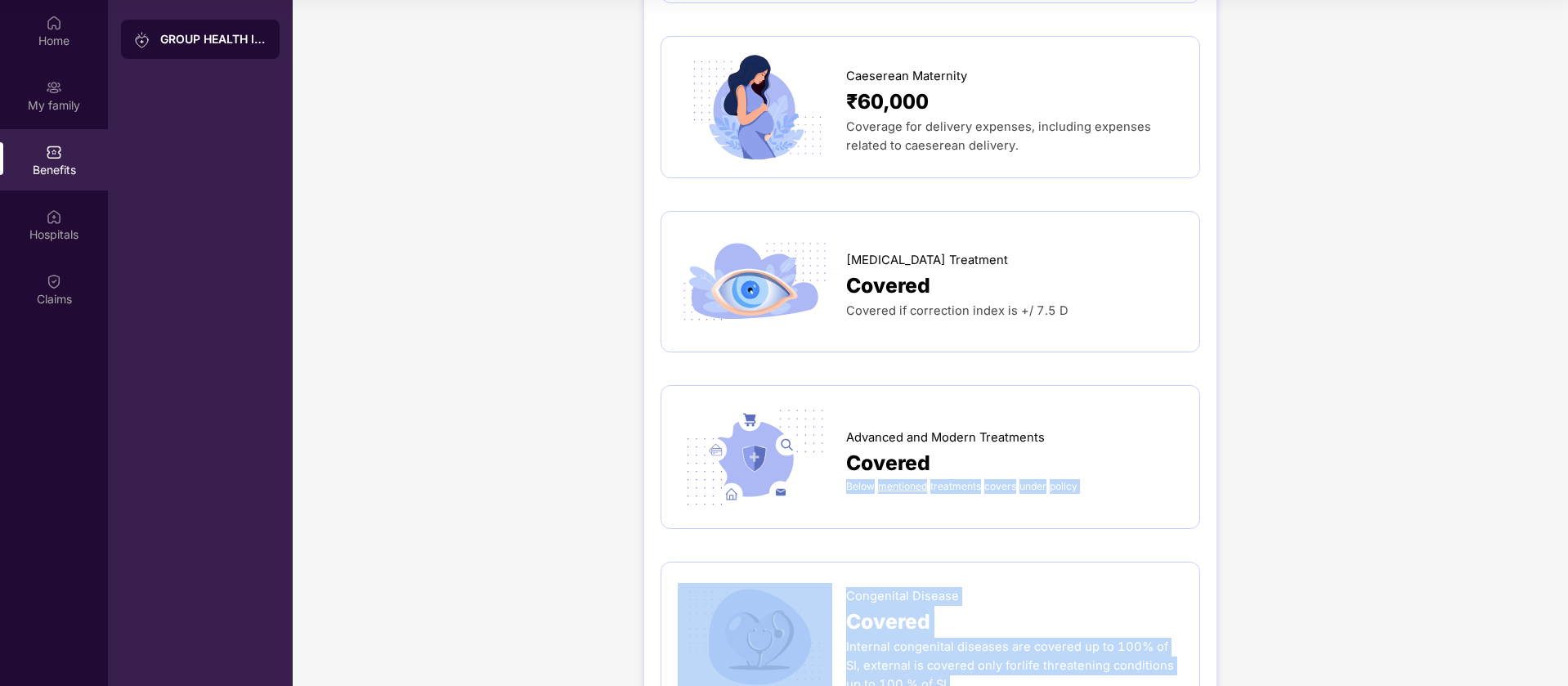 scroll, scrollTop: 2497, scrollLeft: 0, axis: vertical 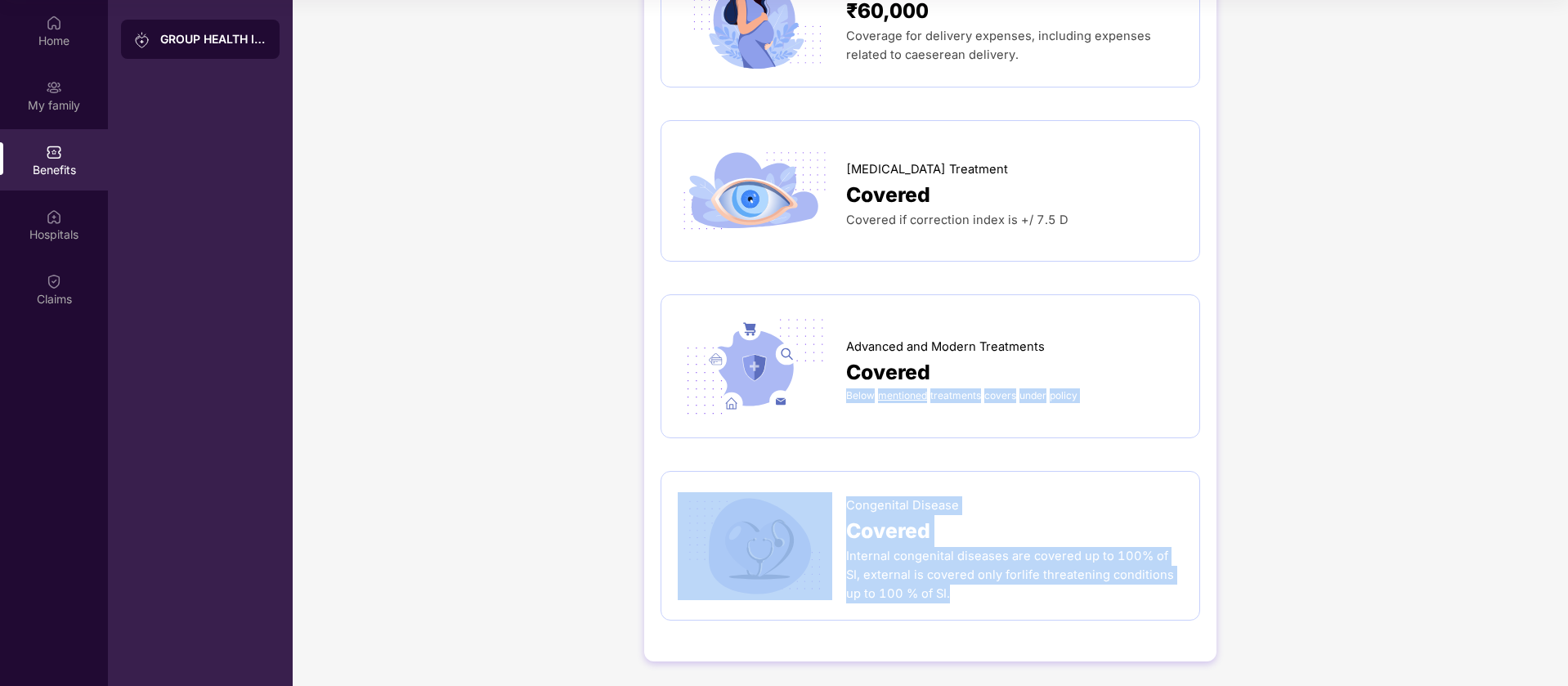 drag, startPoint x: 1179, startPoint y: 460, endPoint x: 1190, endPoint y: 733, distance: 273.22152 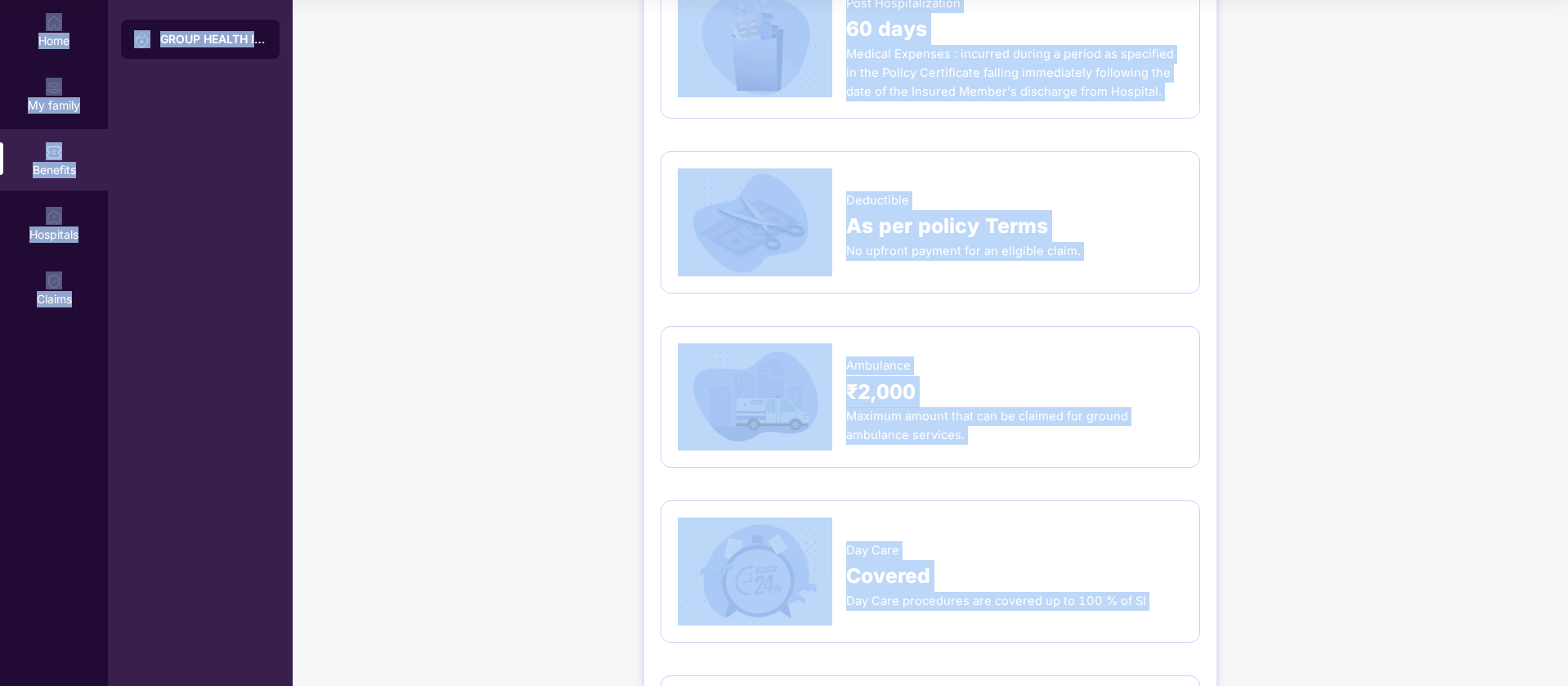 scroll, scrollTop: 902, scrollLeft: 0, axis: vertical 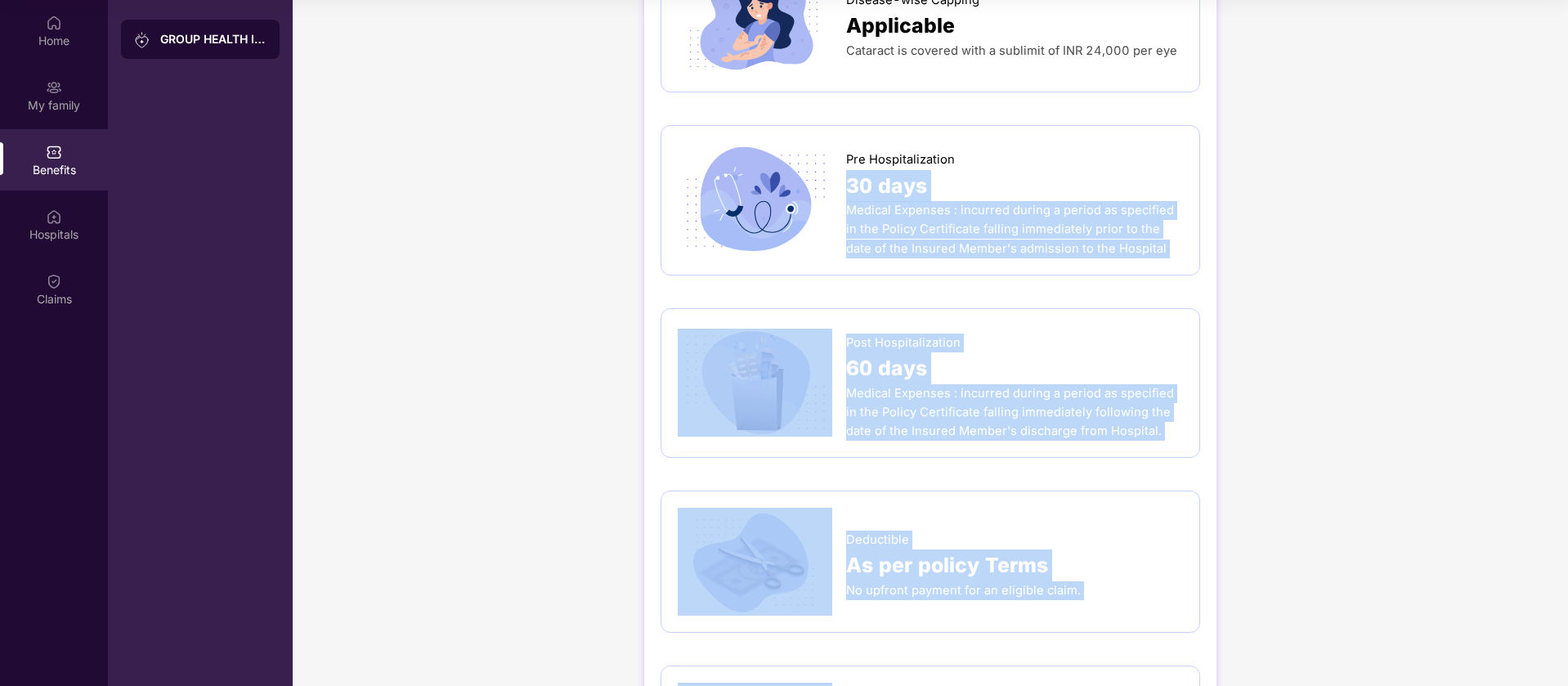 drag, startPoint x: 1186, startPoint y: 567, endPoint x: 1175, endPoint y: 158, distance: 409.1479 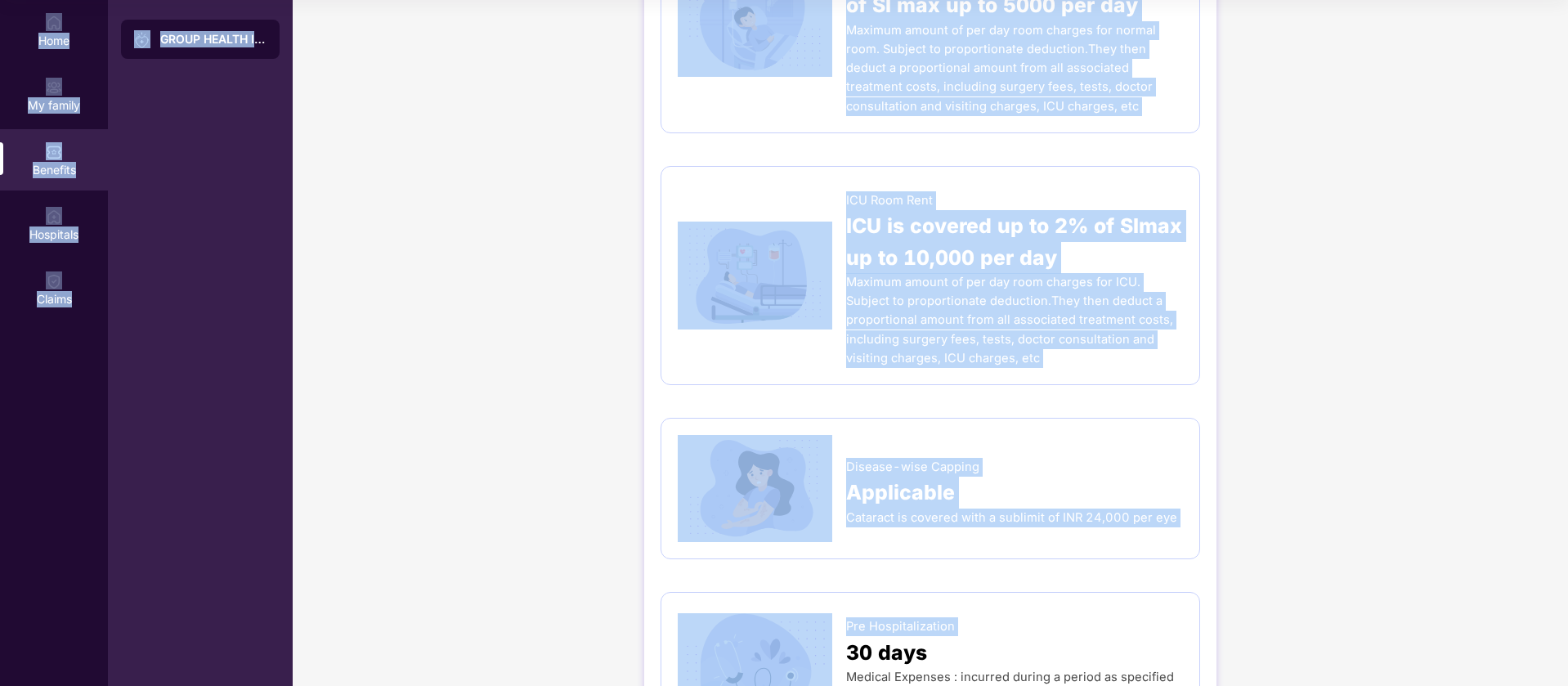 scroll, scrollTop: 0, scrollLeft: 0, axis: both 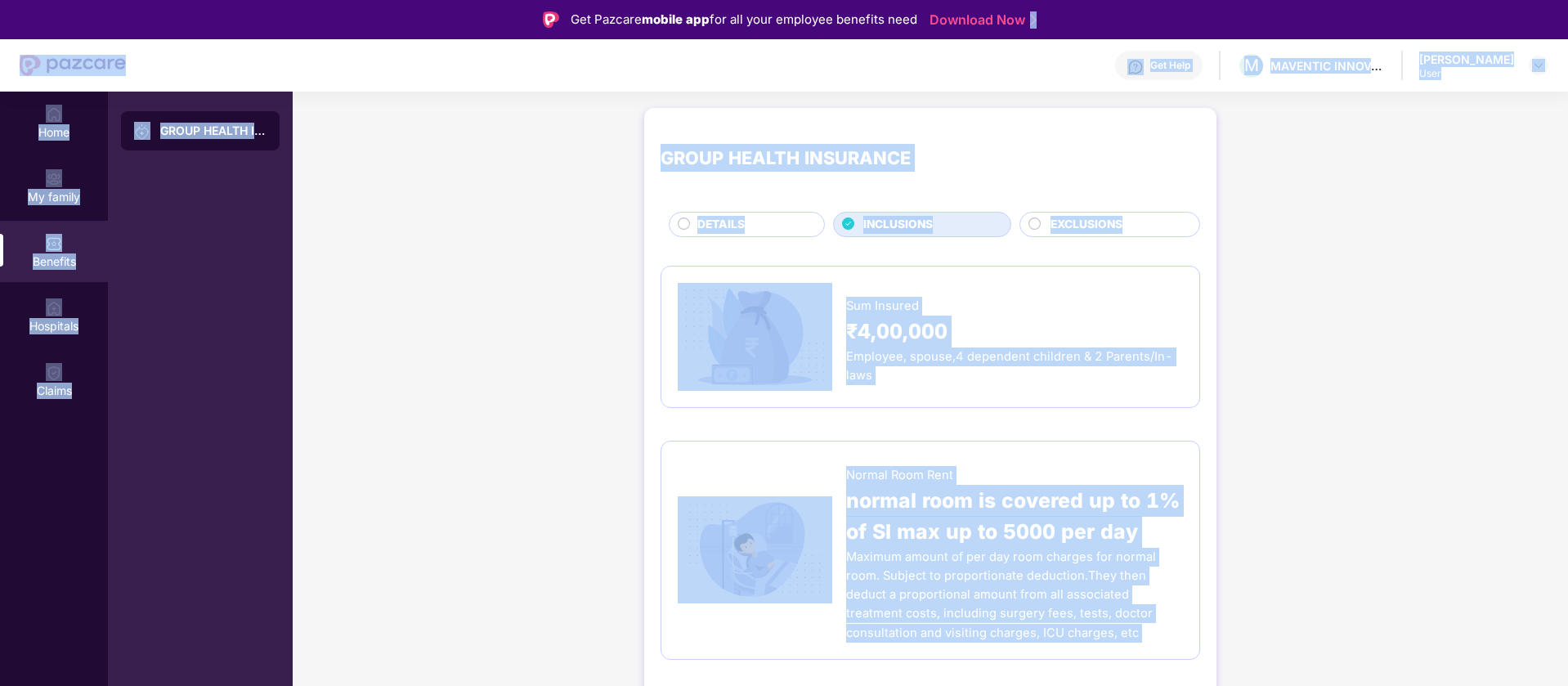 drag, startPoint x: 1175, startPoint y: 158, endPoint x: 1163, endPoint y: -16, distance: 174.41 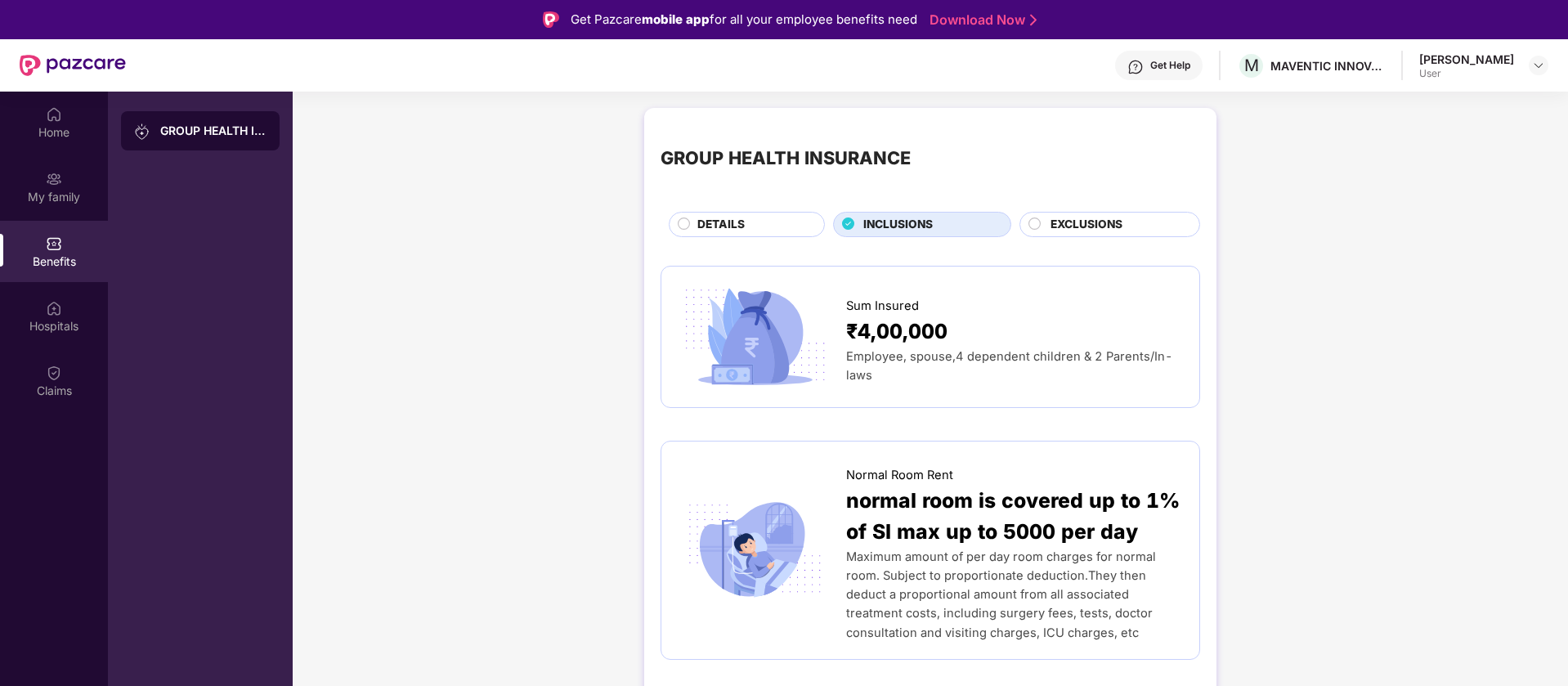 click 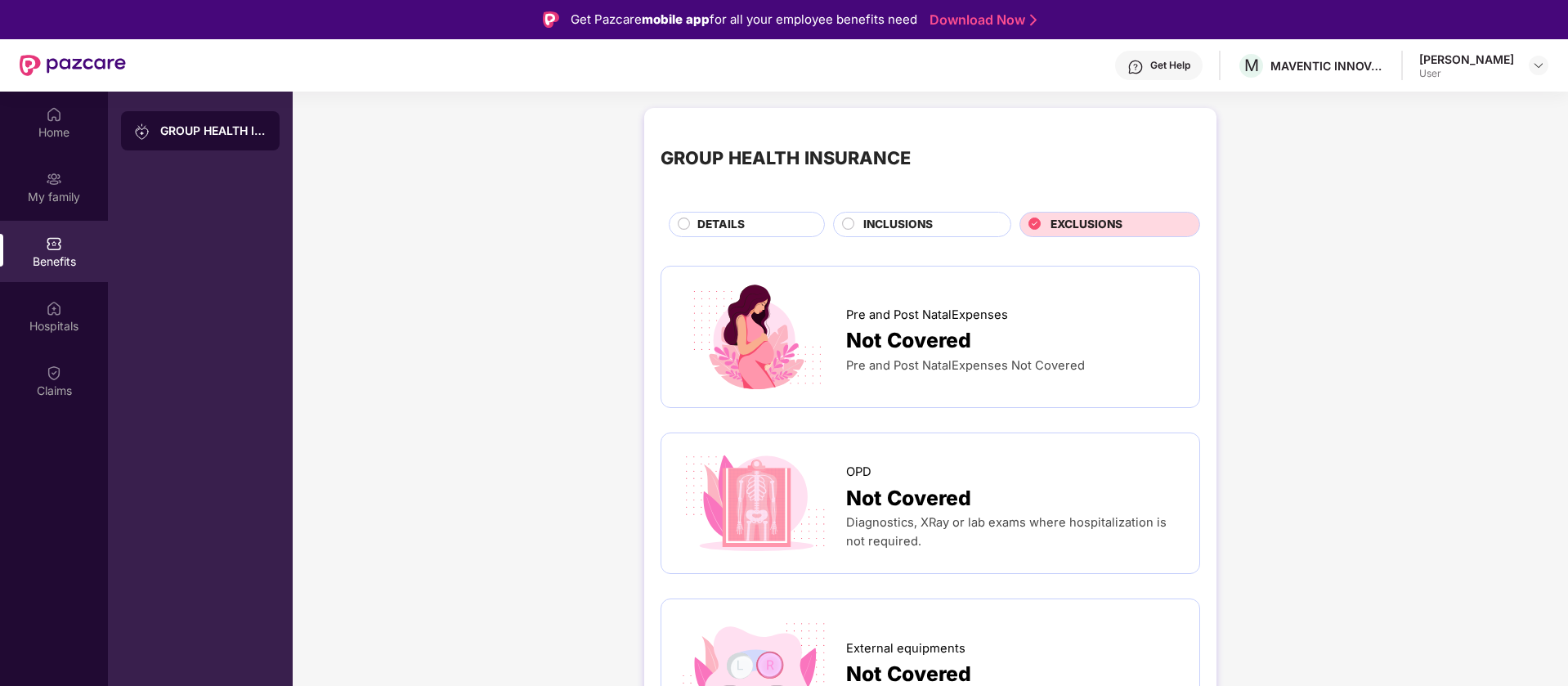 click 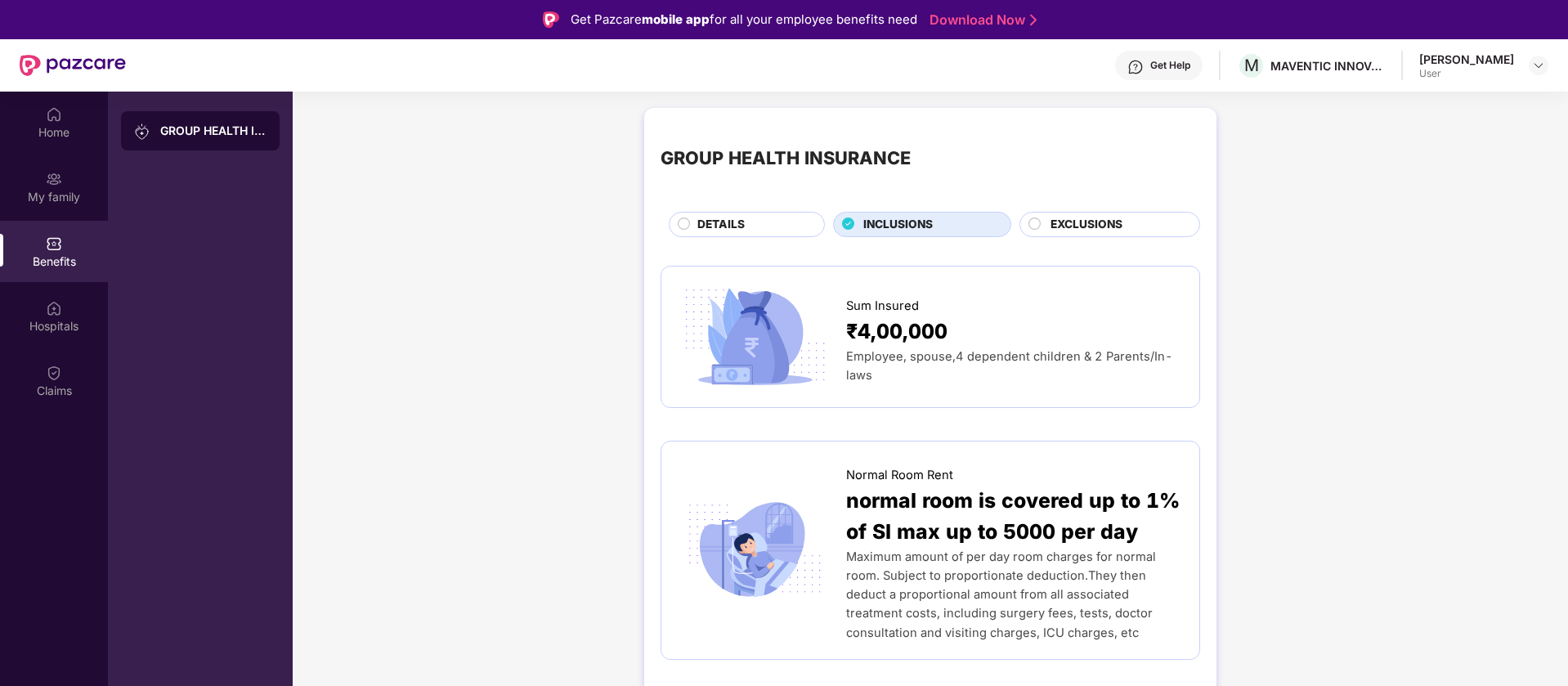 click 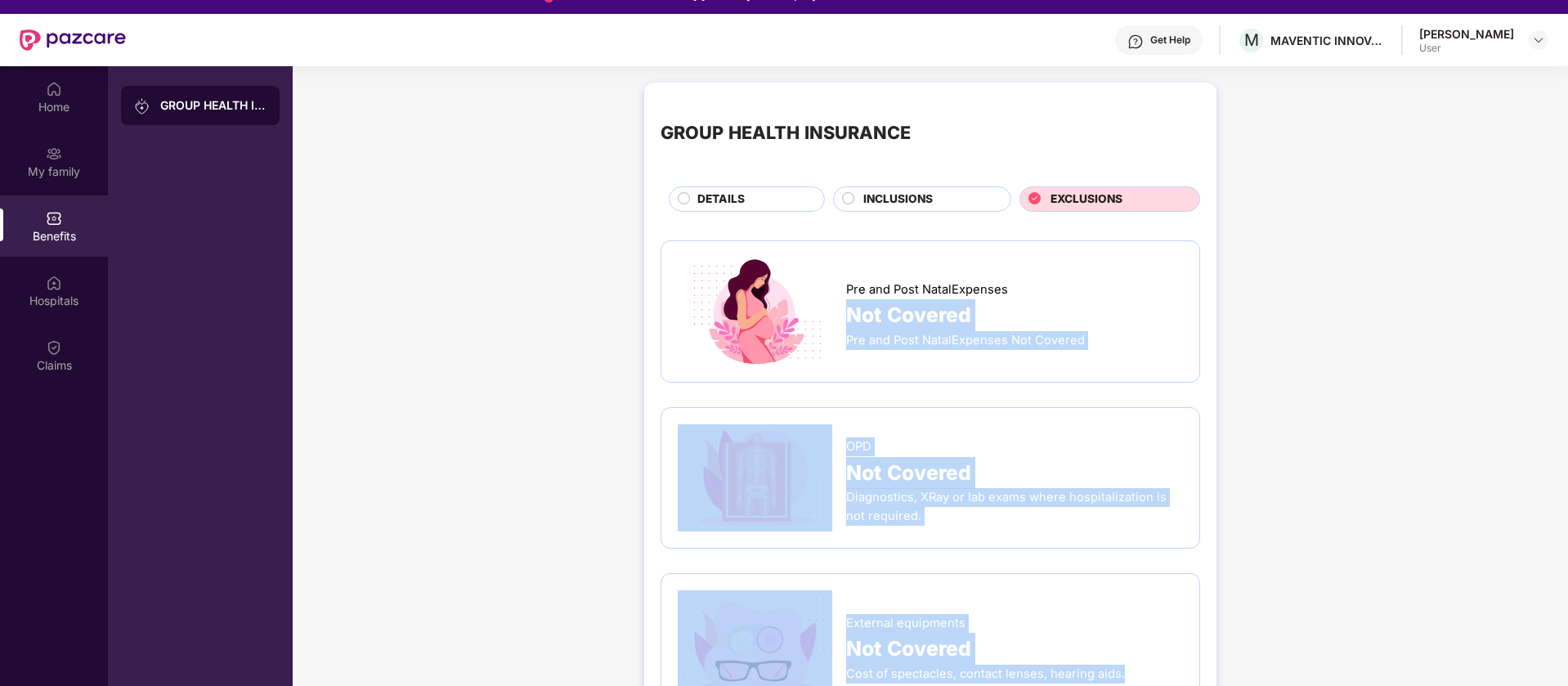 scroll, scrollTop: 92, scrollLeft: 0, axis: vertical 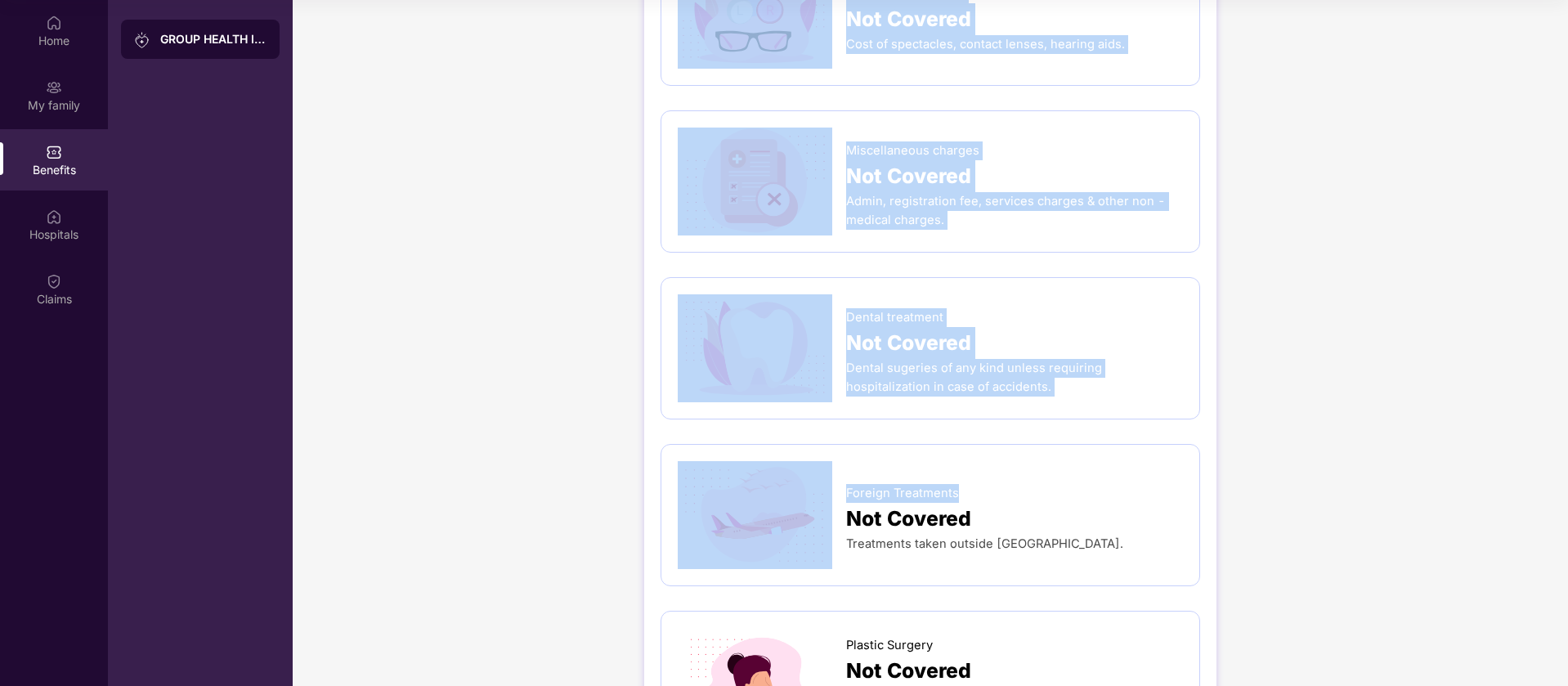 drag, startPoint x: 1198, startPoint y: 300, endPoint x: 1158, endPoint y: 498, distance: 202 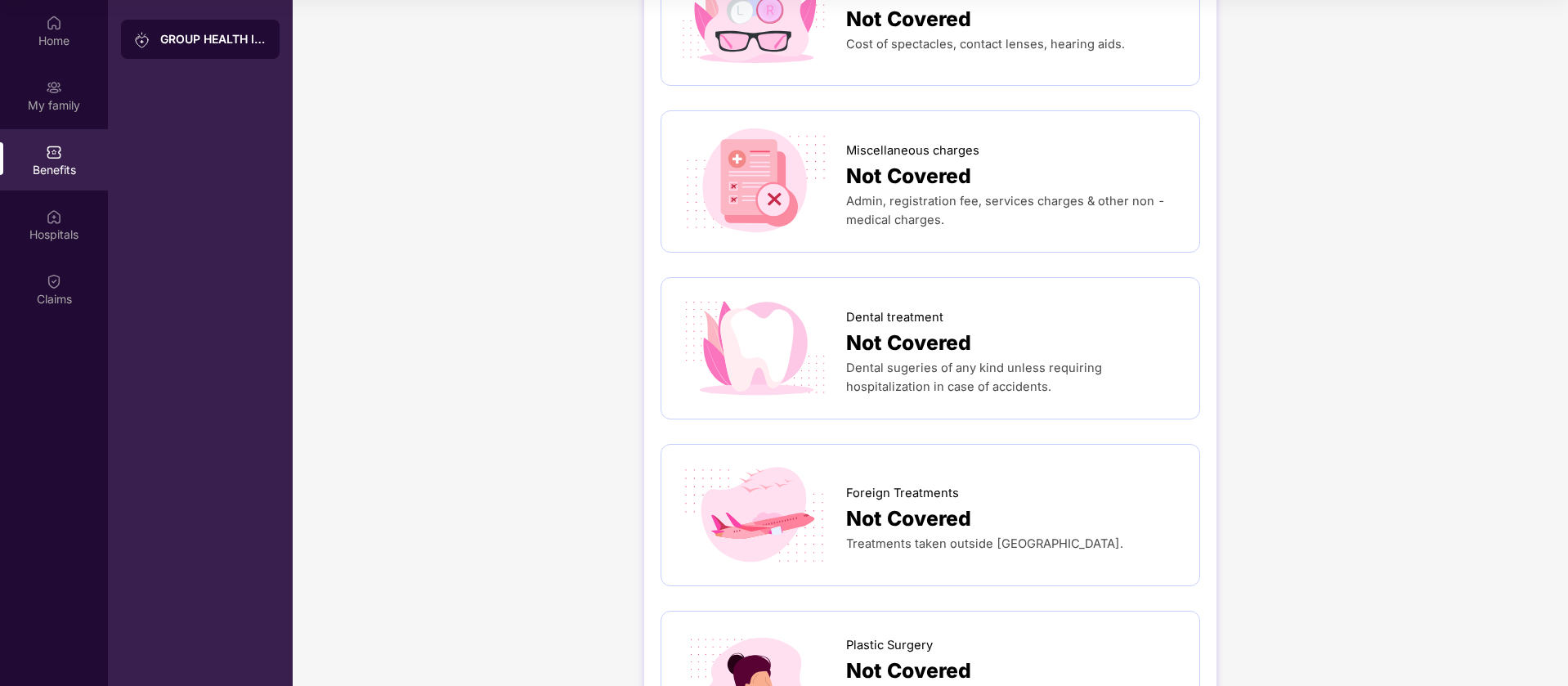 click on "Not Covered" at bounding box center [1015, 518] 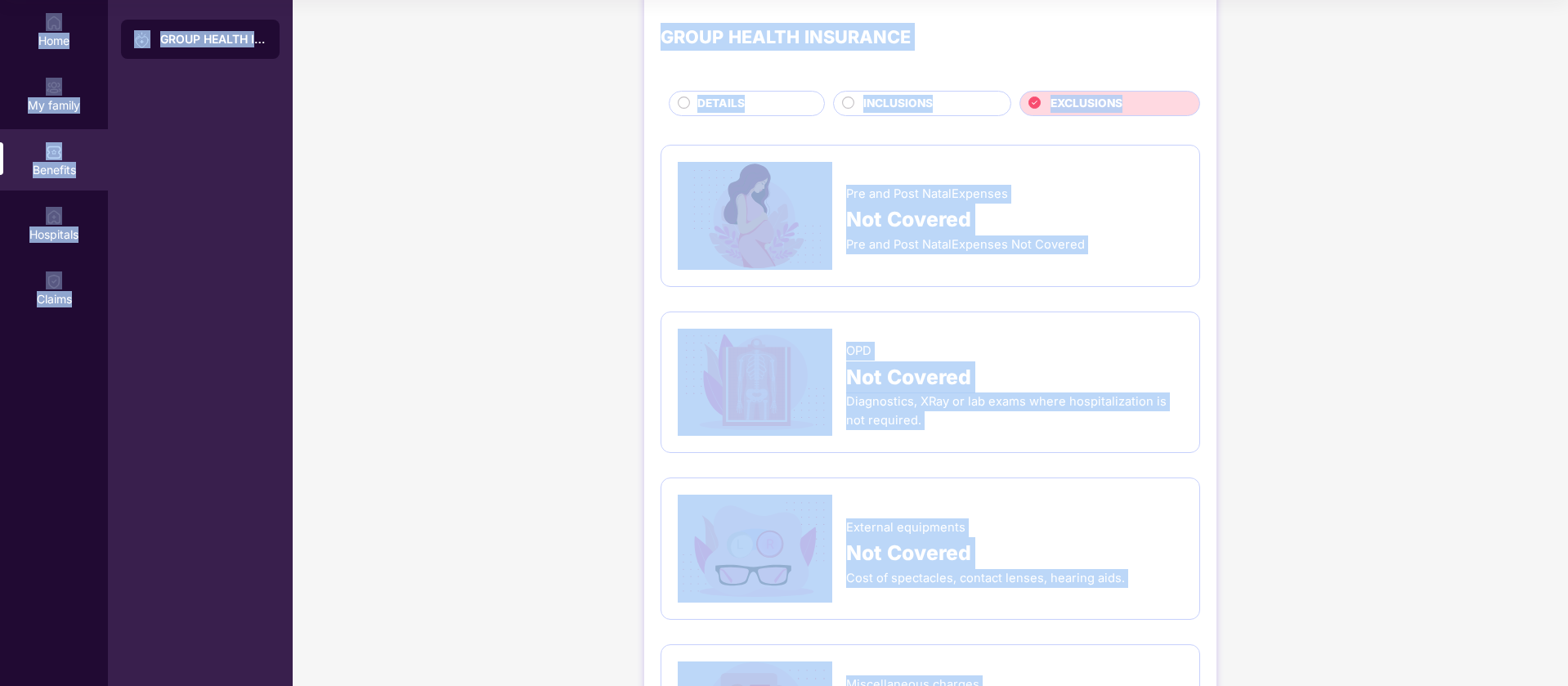 scroll, scrollTop: 0, scrollLeft: 0, axis: both 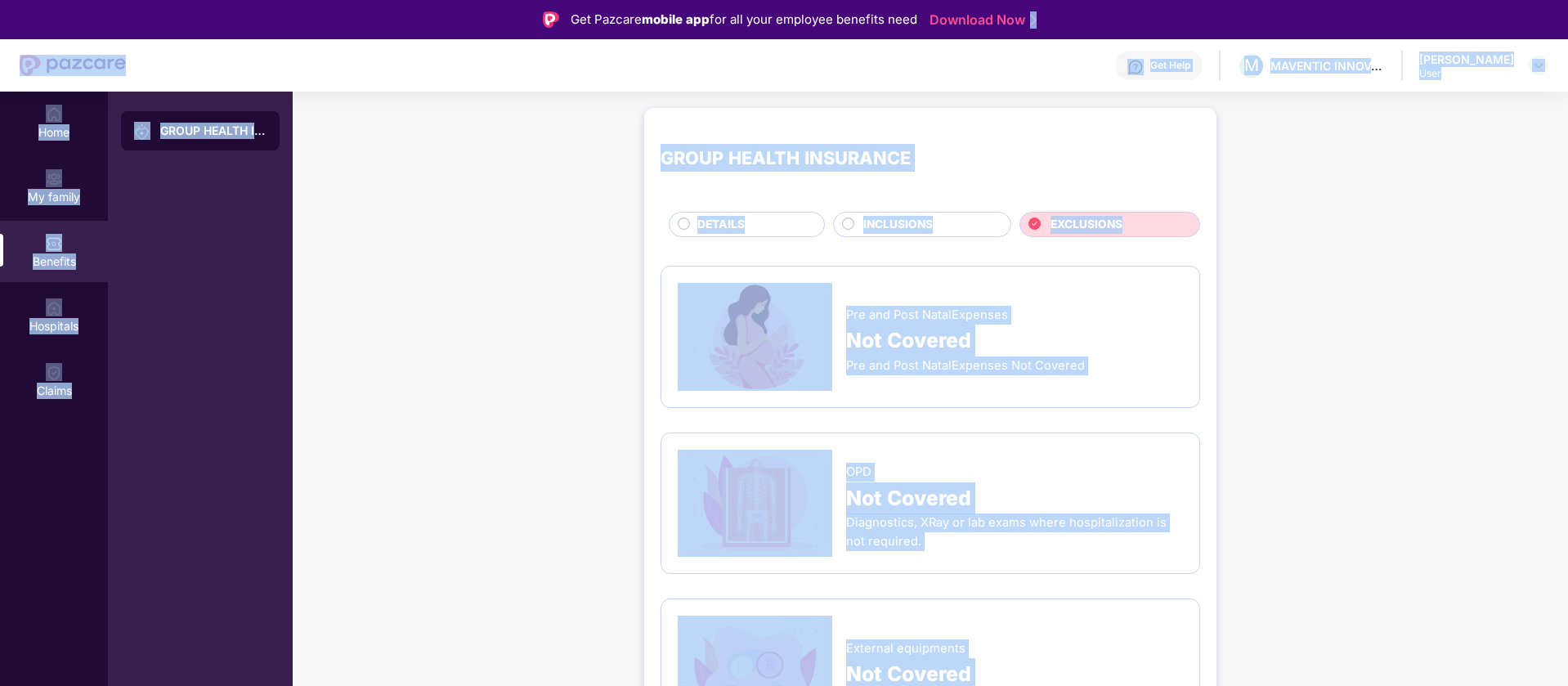 drag, startPoint x: 1146, startPoint y: 509, endPoint x: 1159, endPoint y: -149, distance: 658.128 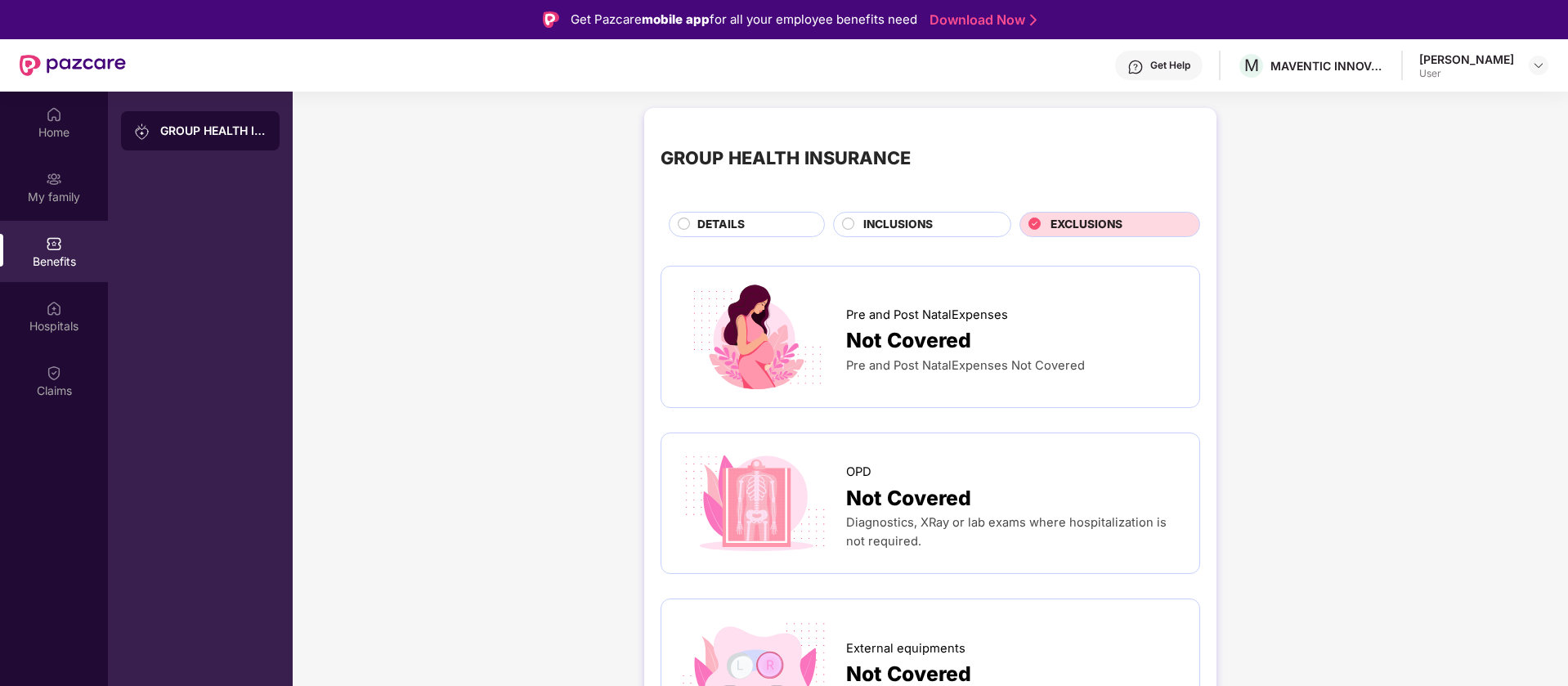 click on "GROUP HEALTH INSURANCE" at bounding box center (930, 158) 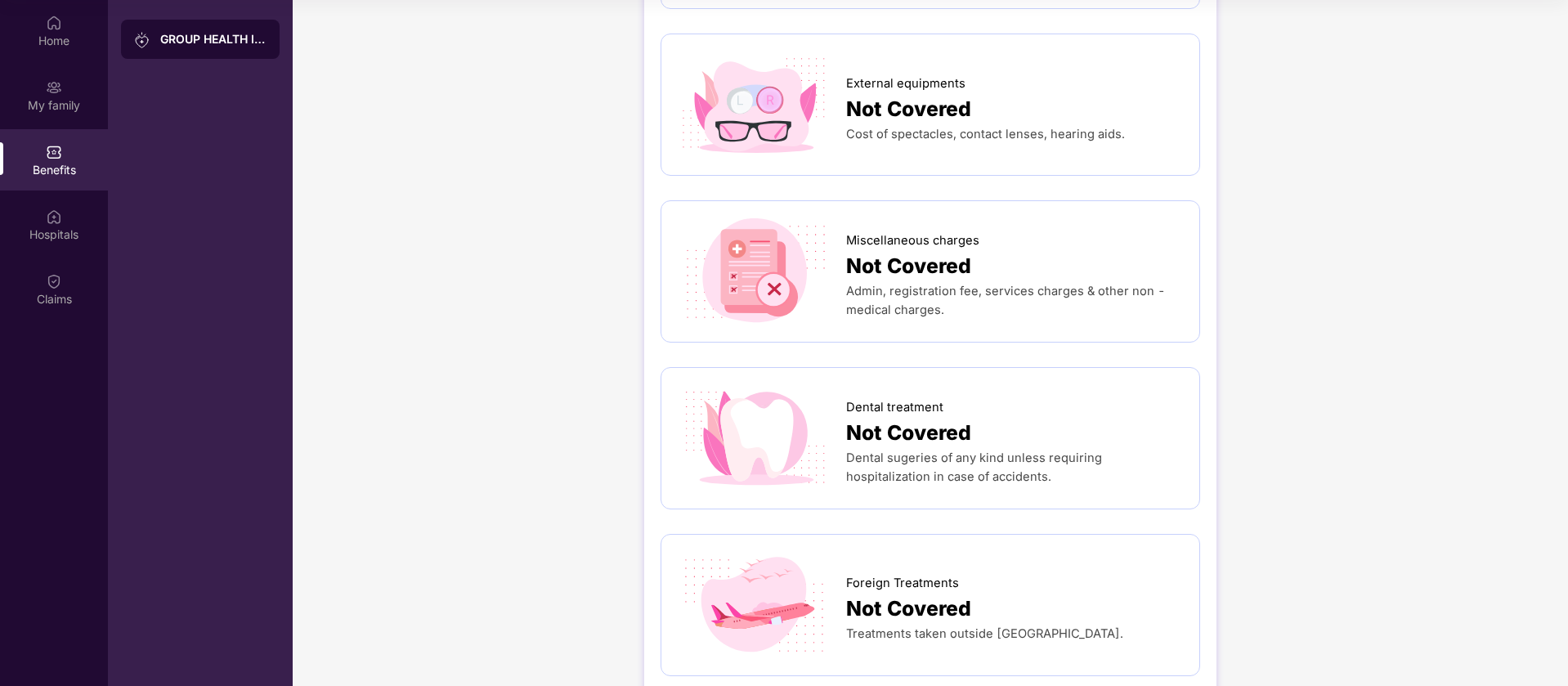 scroll, scrollTop: 915, scrollLeft: 0, axis: vertical 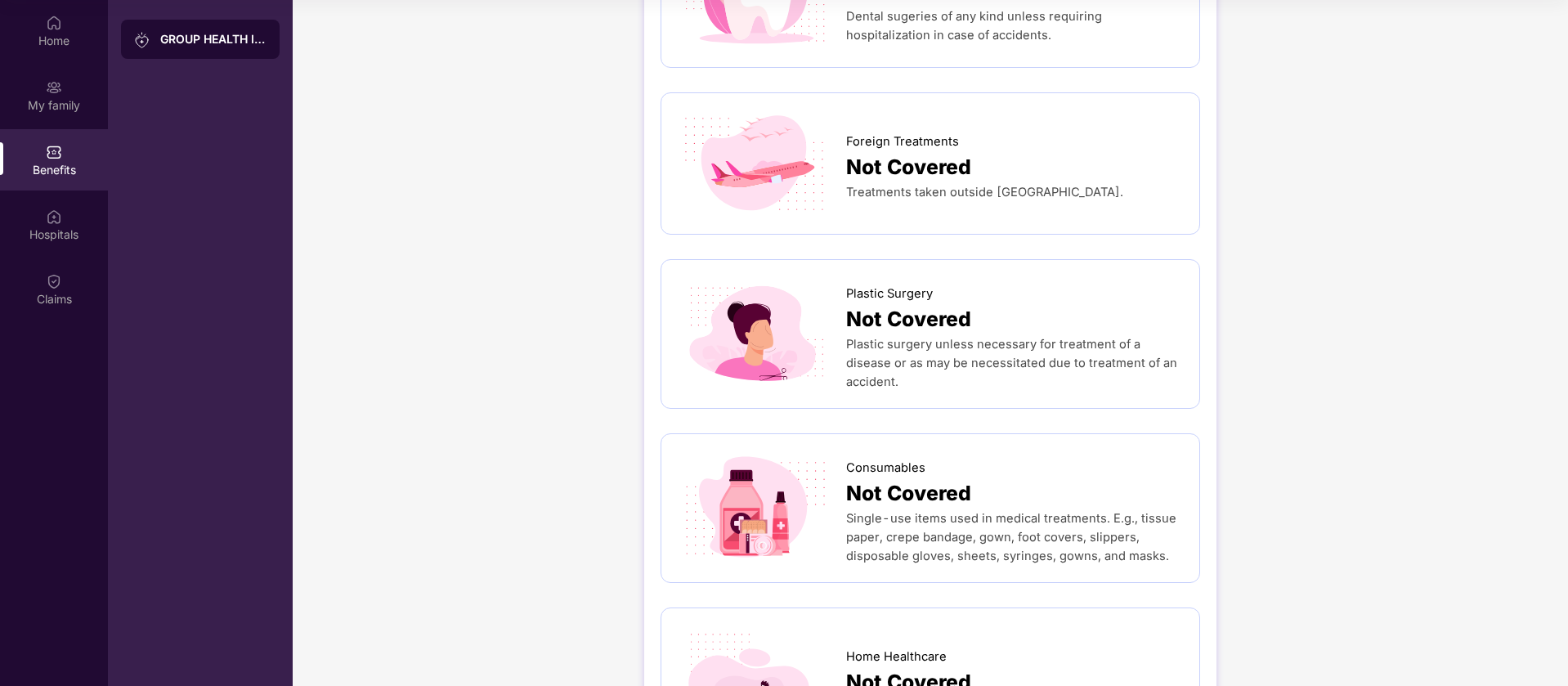 drag, startPoint x: 1148, startPoint y: 546, endPoint x: 1156, endPoint y: 637, distance: 91.35097 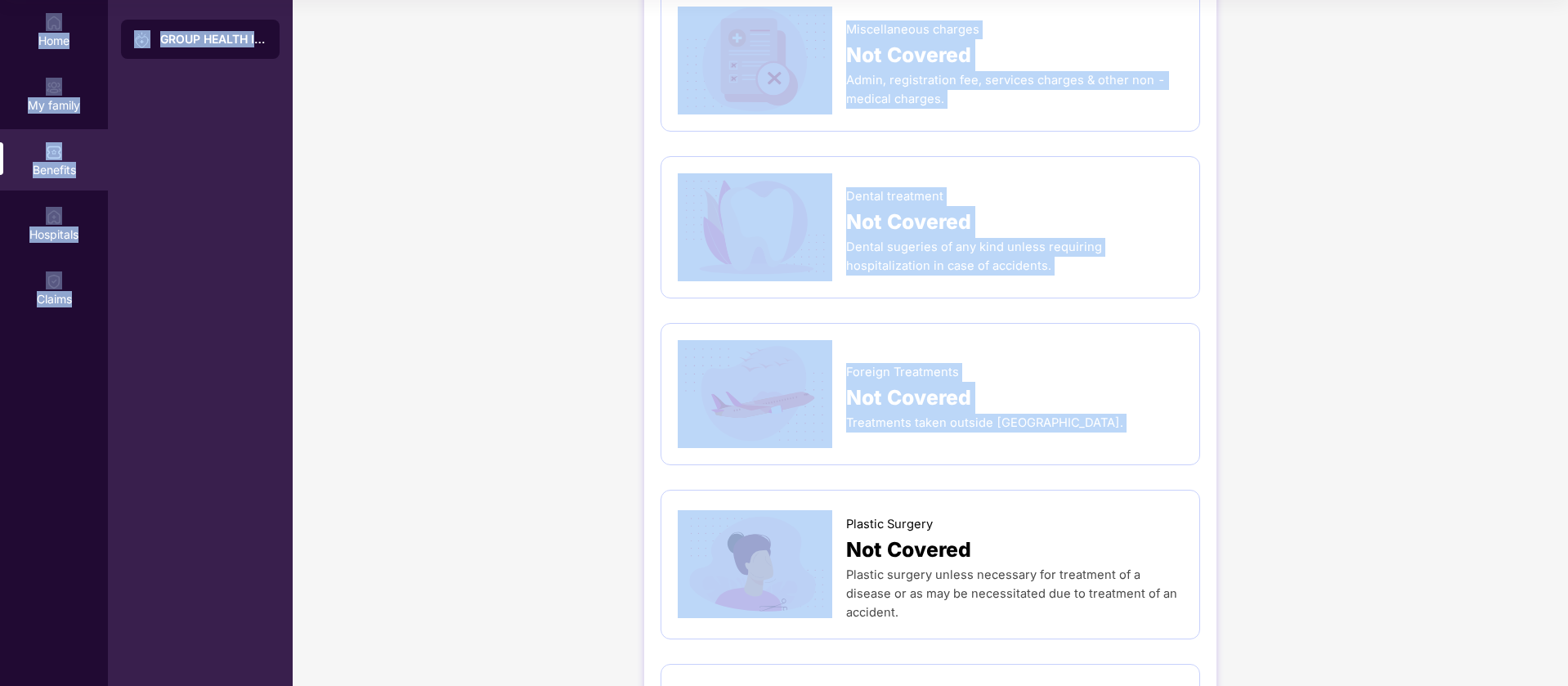 scroll, scrollTop: 0, scrollLeft: 0, axis: both 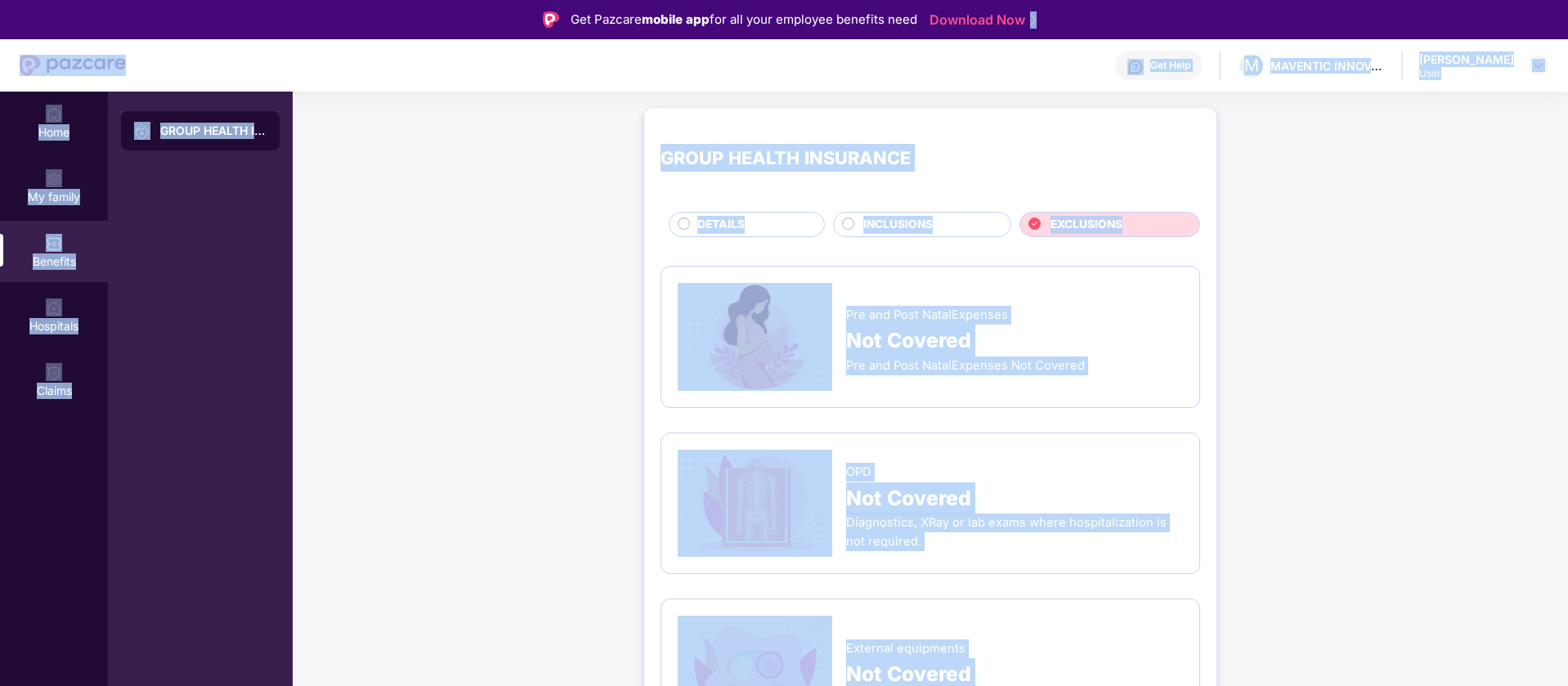drag, startPoint x: 1156, startPoint y: 226, endPoint x: 1152, endPoint y: -145, distance: 371.0216 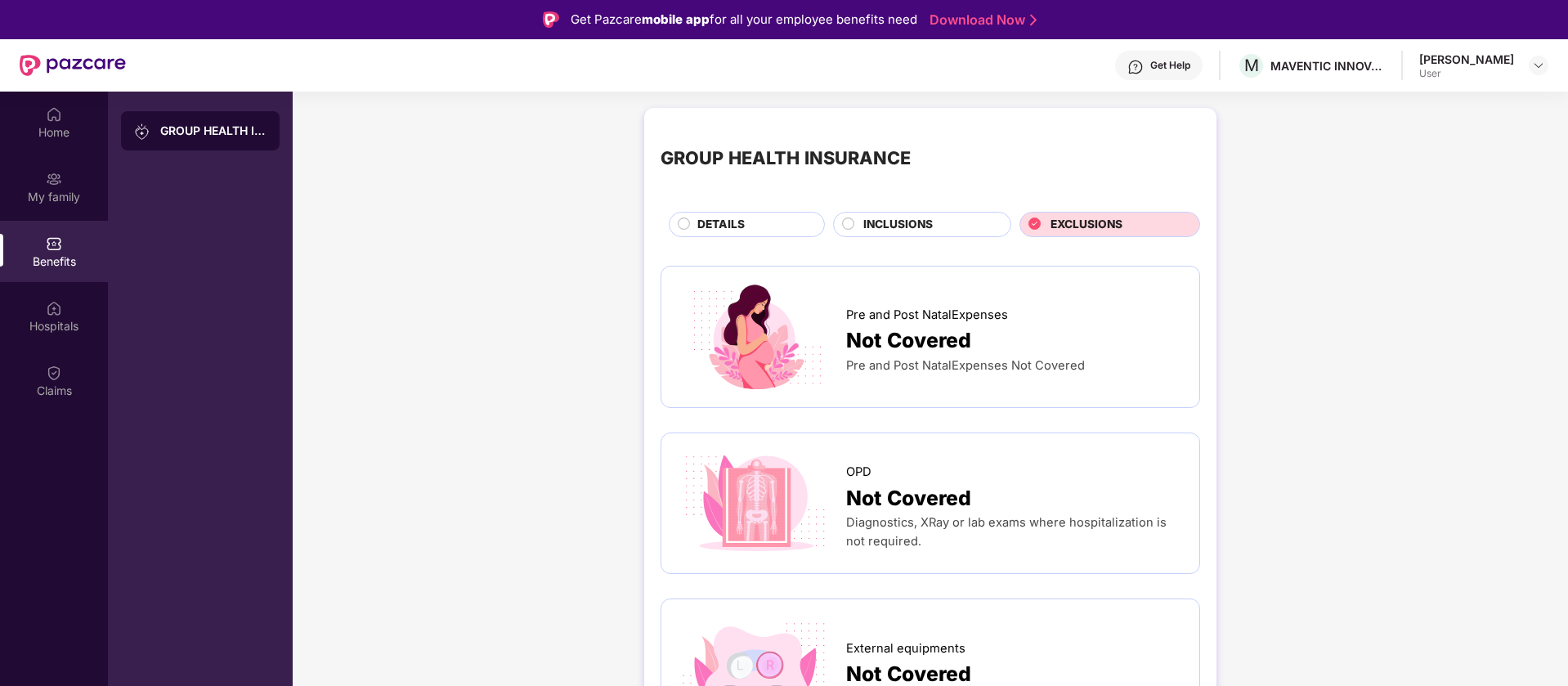 click 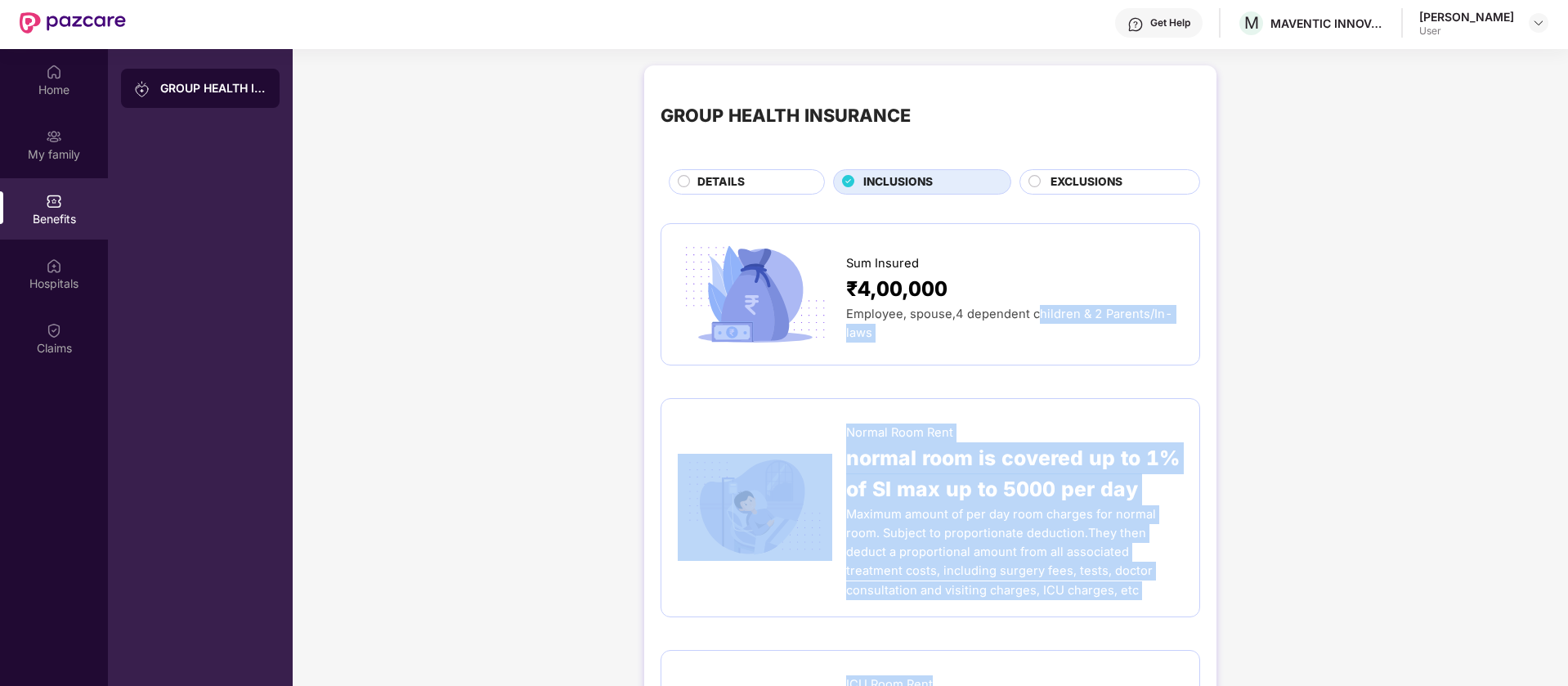 scroll, scrollTop: 92, scrollLeft: 0, axis: vertical 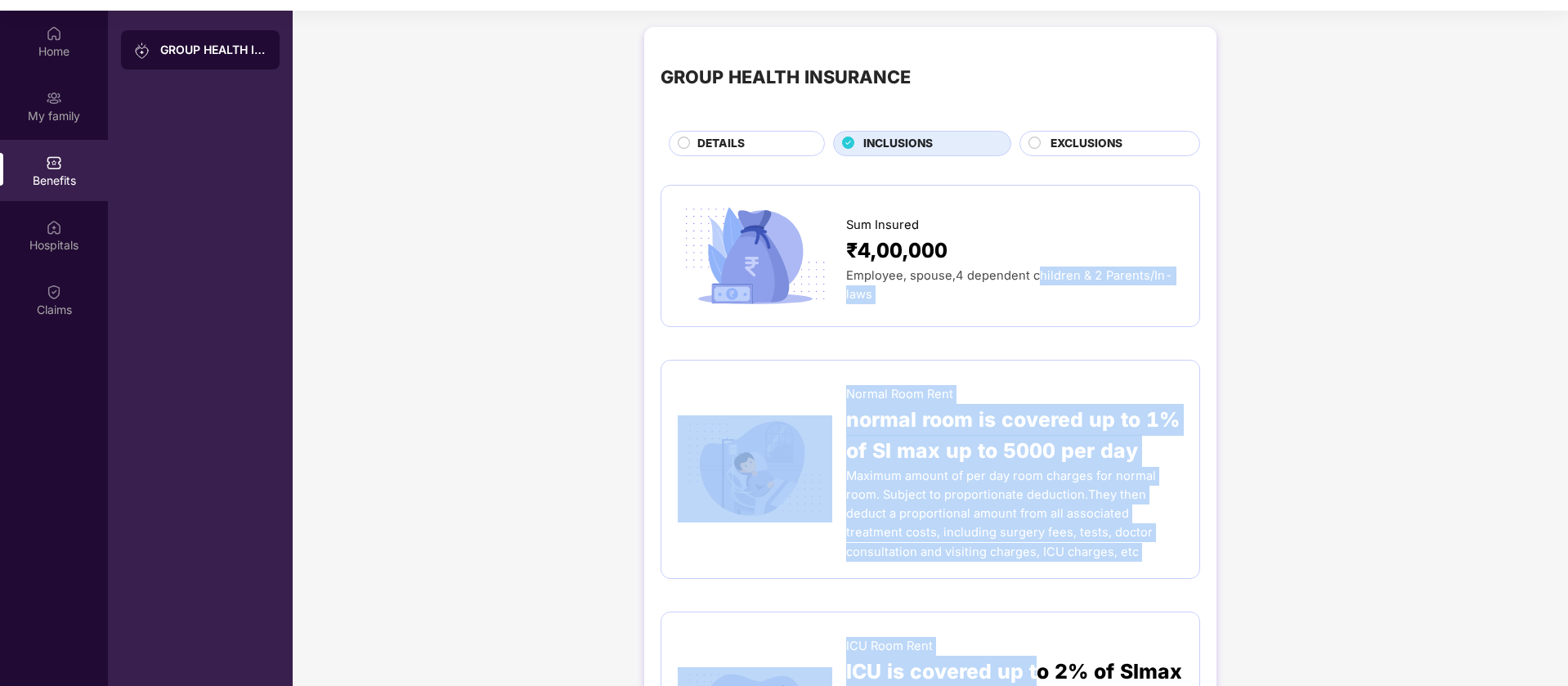 drag, startPoint x: 1030, startPoint y: 358, endPoint x: 1034, endPoint y: 688, distance: 330.02424 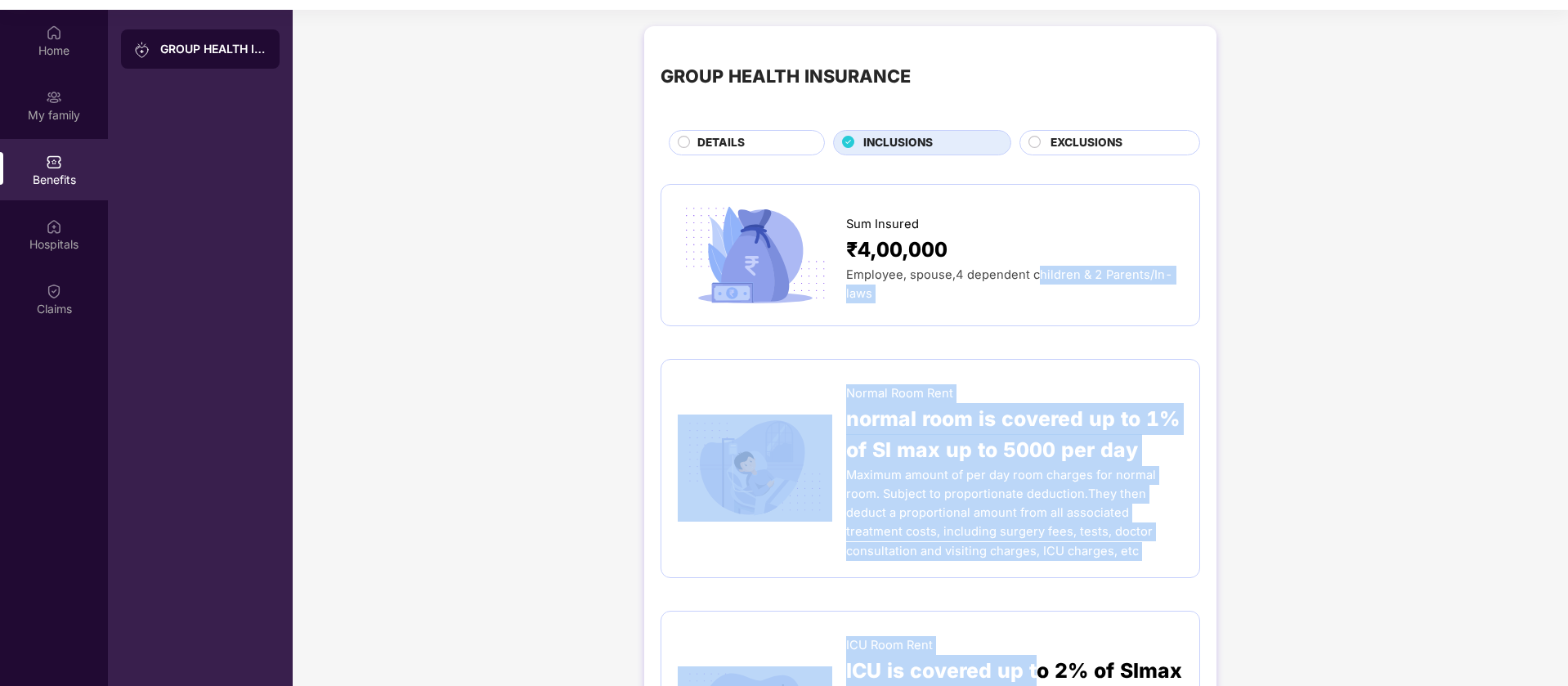 click on "Get Pazcare  mobile app  for all your employee benefits need   Download Now Get Help M MAVENTIC INNOVATIVE SOLUTIONS PRIVATE LIMITED [PERSON_NAME] User Home My family Benefits Hospitals Claims GROUP HEALTH INSURANCE GROUP HEALTH INSURANCE DETAILS INCLUSIONS EXCLUSIONS Sum Insured ₹4,00,000 Employee, spouse,4 dependent children & 2 Parents/In-laws Normal Room Rent normal room is covered up to 1% of SI max up to 5000 per day Maximum amount of per day room charges for normal room. Subject to proportionate deduction.They then deduct a proportional amount from all associated treatment costs, including surgery fees, tests, doctor consultation and visiting charges, ICU charges, etc ICU Room Rent ICU is covered up to 2% of SImax up to 10,000 per day Maximum amount of per day room charges for ICU. Subject to proportionate deduction.They then deduct a proportional amount from all associated treatment costs, including surgery fees, tests, doctor consultation and visiting charges, ICU charges, etc Applicable Below" at bounding box center (784, 261) 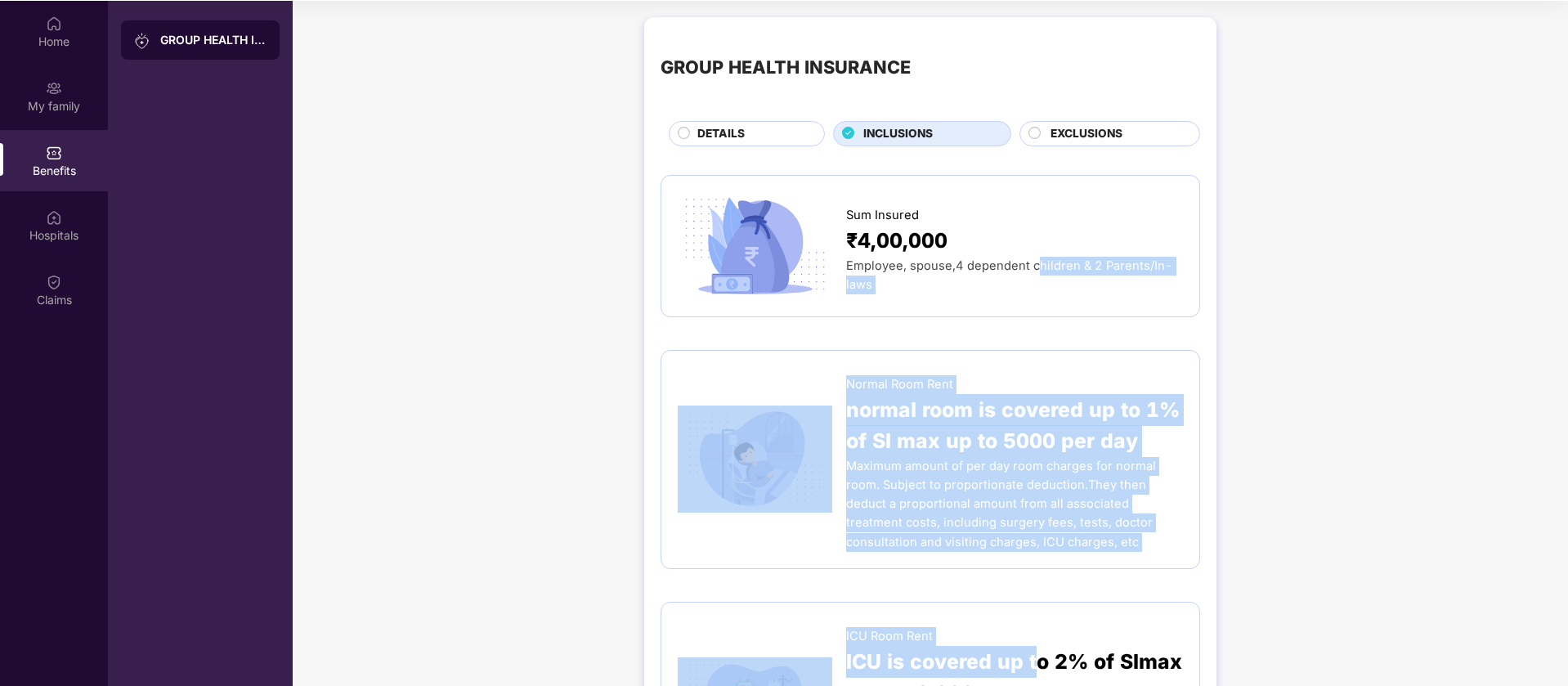 scroll, scrollTop: 25, scrollLeft: 0, axis: vertical 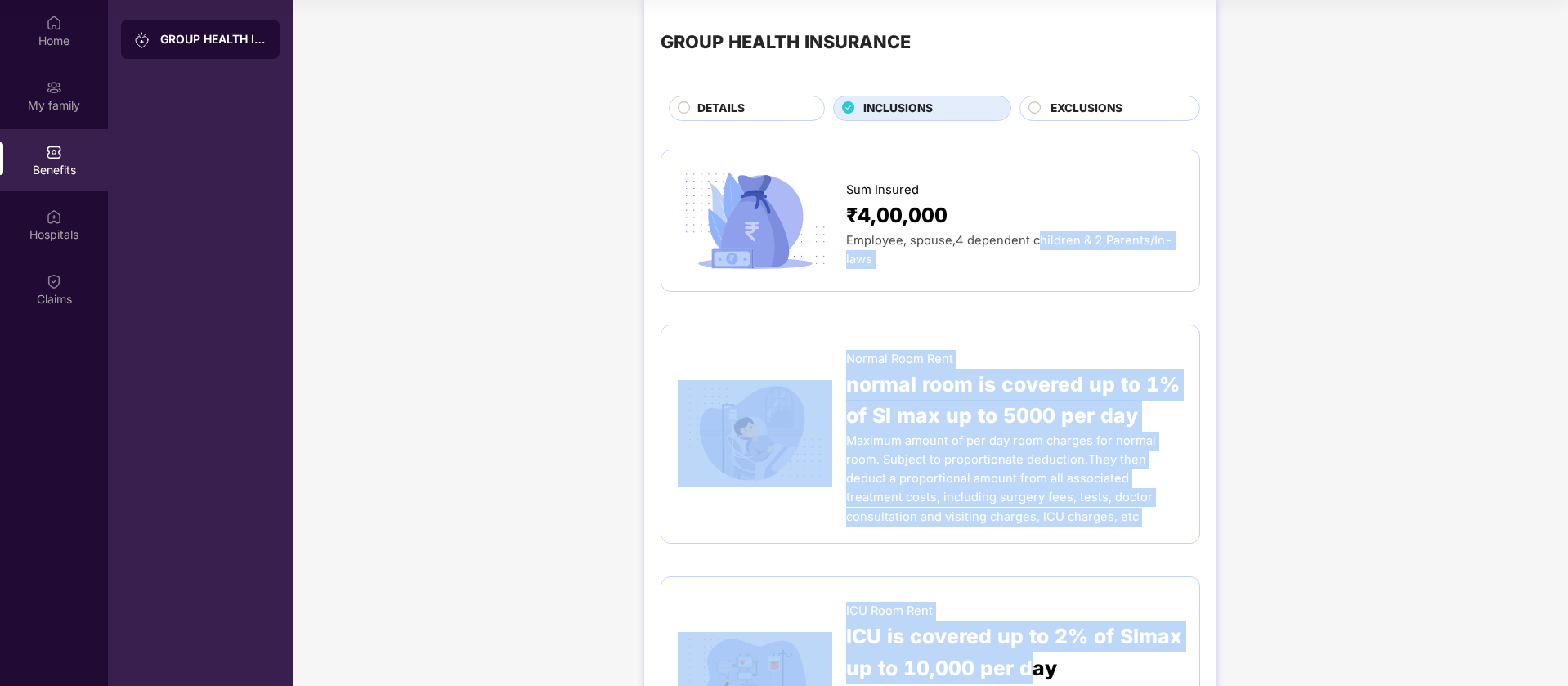 click on "Normal Room Rent normal room is covered up to 1% of SI max up to 5000 per day Maximum amount of per day room charges for normal room. Subject to proportionate deduction.They then deduct a proportional amount from all associated treatment costs, including surgery fees, tests, doctor consultation and visiting charges, ICU charges, etc" at bounding box center [930, 434] 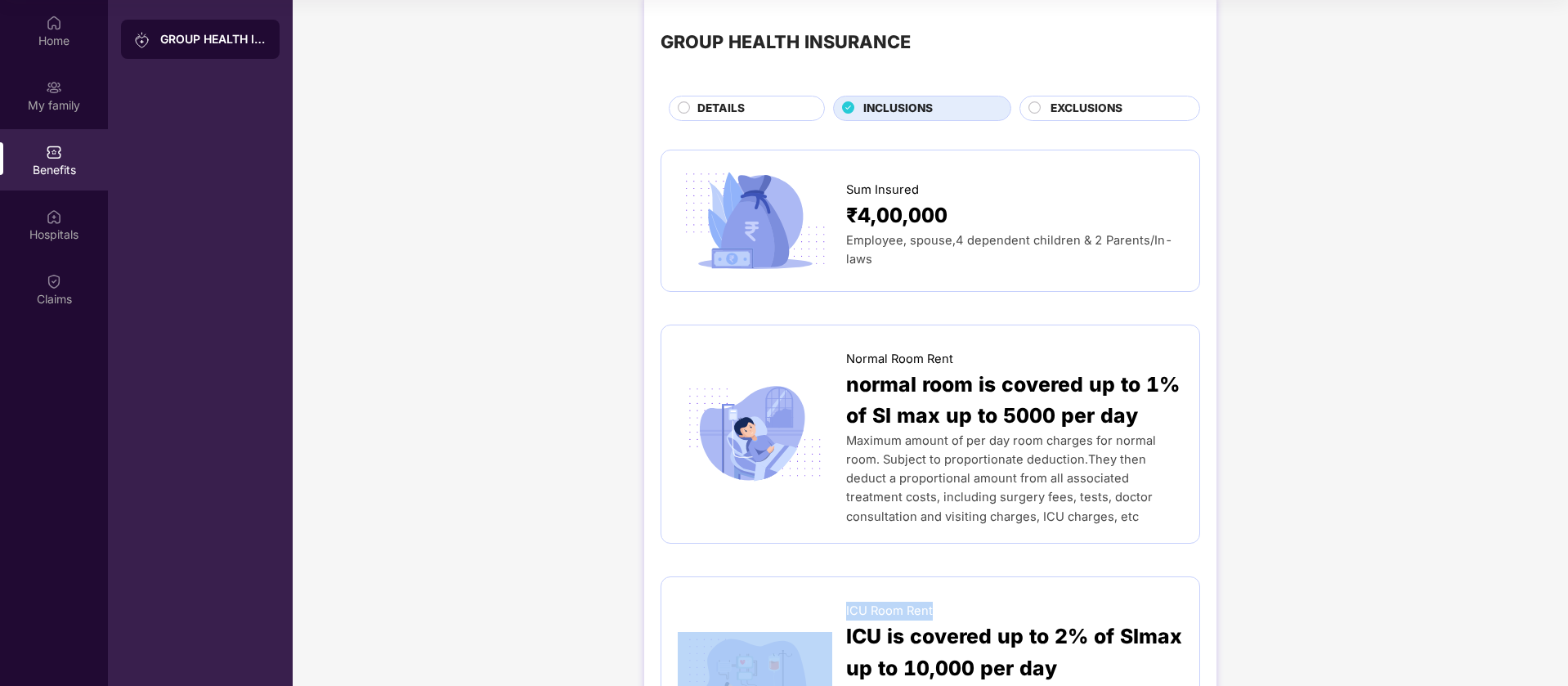 drag, startPoint x: 1111, startPoint y: 527, endPoint x: 1099, endPoint y: 591, distance: 65.115282 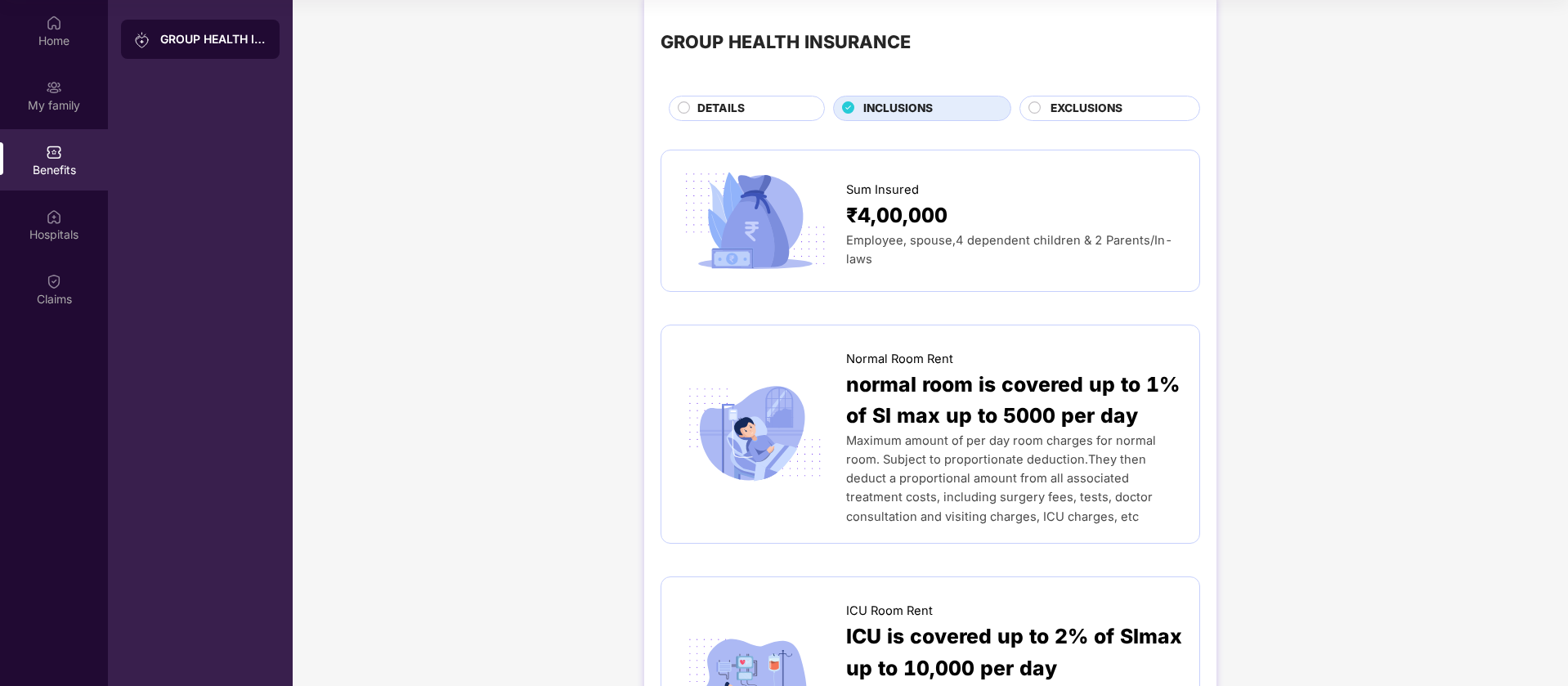 drag, startPoint x: 1016, startPoint y: 559, endPoint x: 1133, endPoint y: 554, distance: 117.10679 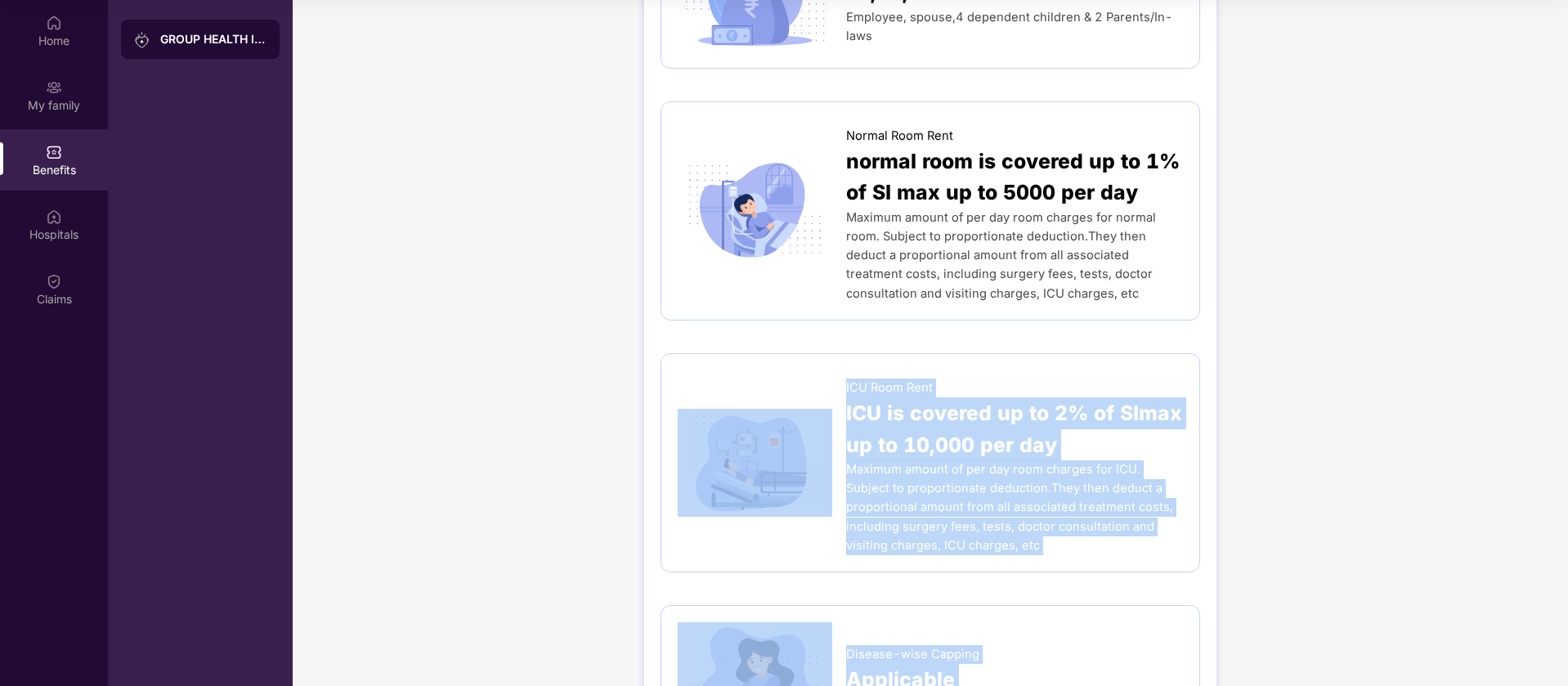 scroll, scrollTop: 483, scrollLeft: 0, axis: vertical 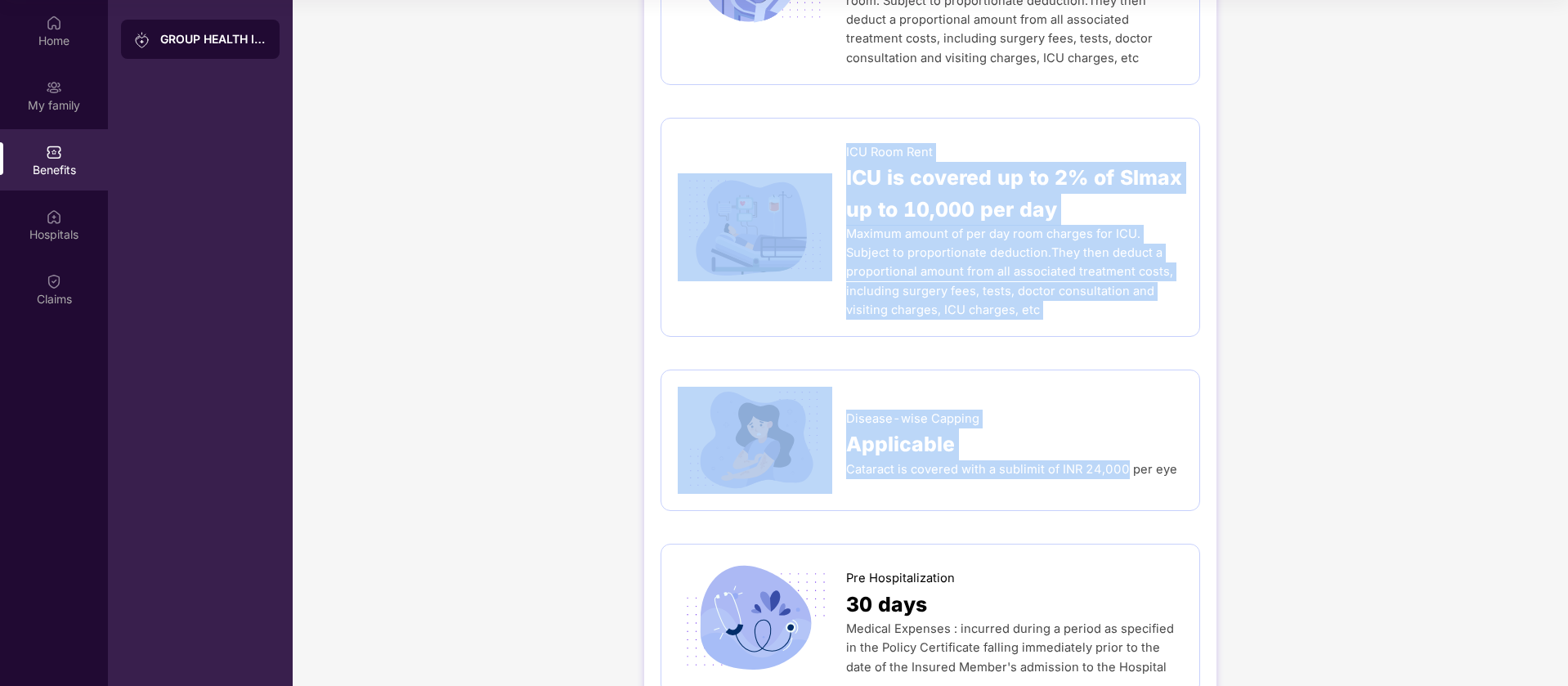 drag, startPoint x: 1133, startPoint y: 554, endPoint x: 1122, endPoint y: 473, distance: 81.7435 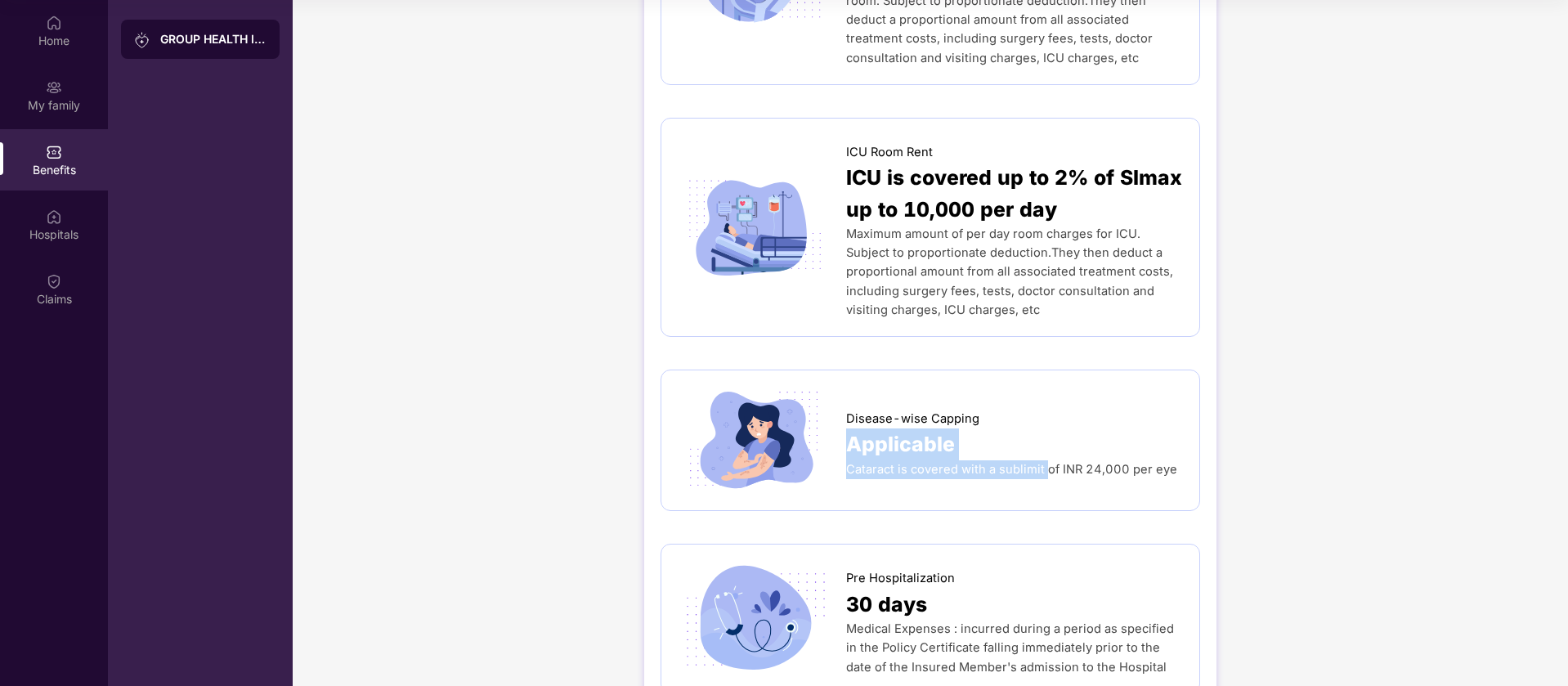 drag, startPoint x: 1102, startPoint y: 395, endPoint x: 1045, endPoint y: 486, distance: 107.37784 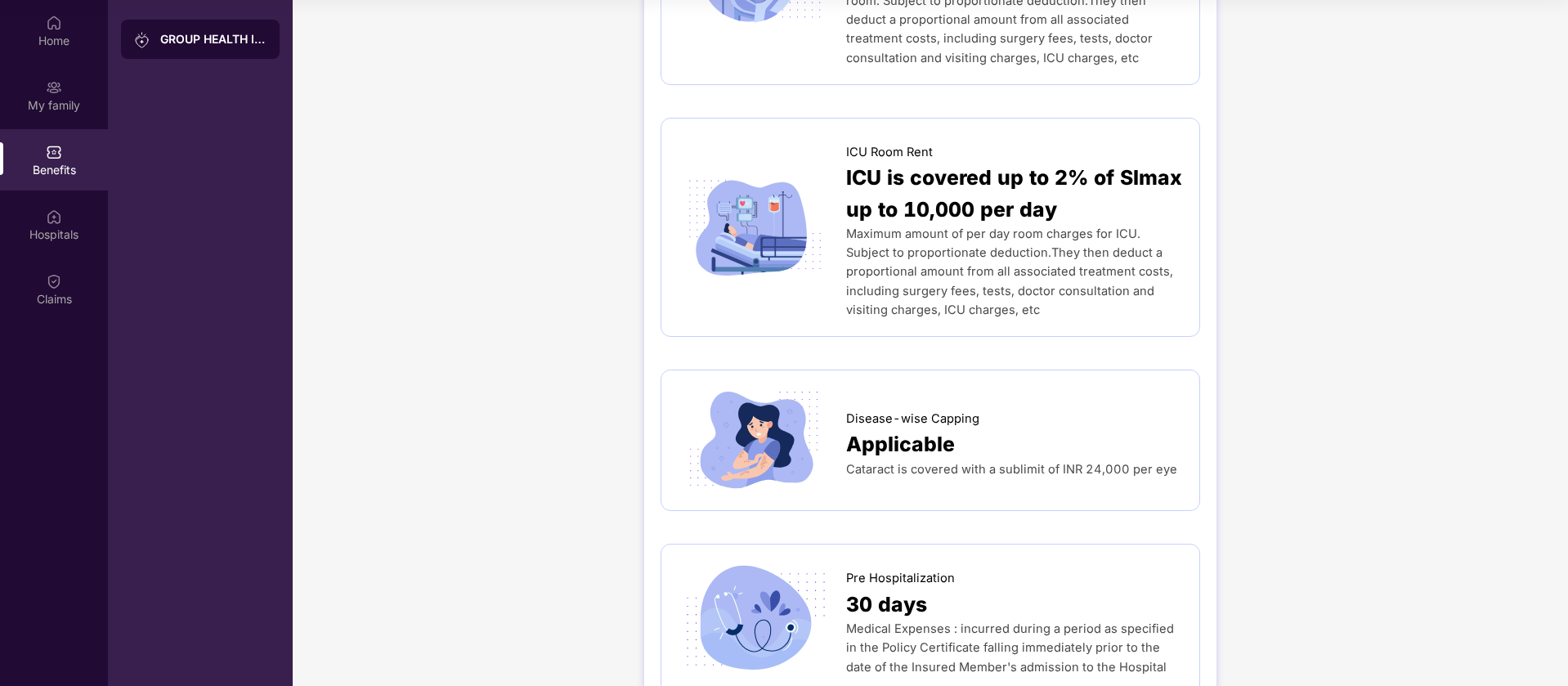 click on "GROUP HEALTH INSURANCE DETAILS INCLUSIONS EXCLUSIONS Sum Insured ₹4,00,000 Employee, spouse,4 dependent children & 2 Parents/In-laws Normal Room Rent normal room is covered up to 1% of SI max up to 5000 per day Maximum amount of per day room charges for normal room. Subject to proportionate deduction.They then deduct a proportional amount from all associated treatment costs, including surgery fees, tests, doctor consultation and visiting charges, ICU charges, etc ICU Room Rent ICU is covered up to 2% of SImax up to 10,000 per day Maximum amount of per day room charges for ICU. Subject to proportionate deduction.They then deduct a proportional amount from all associated treatment costs, including surgery fees, tests, doctor consultation and visiting charges, ICU charges, etc Disease-wise Capping Applicable Cataract is covered with a sublimit of INR 24,000 per eye Pre Hospitalization 30 days Post Hospitalization 60 days Deductible As per policy Terms No upfront payment for an eligible claim. Ambulance Covered" at bounding box center [930, 1104] 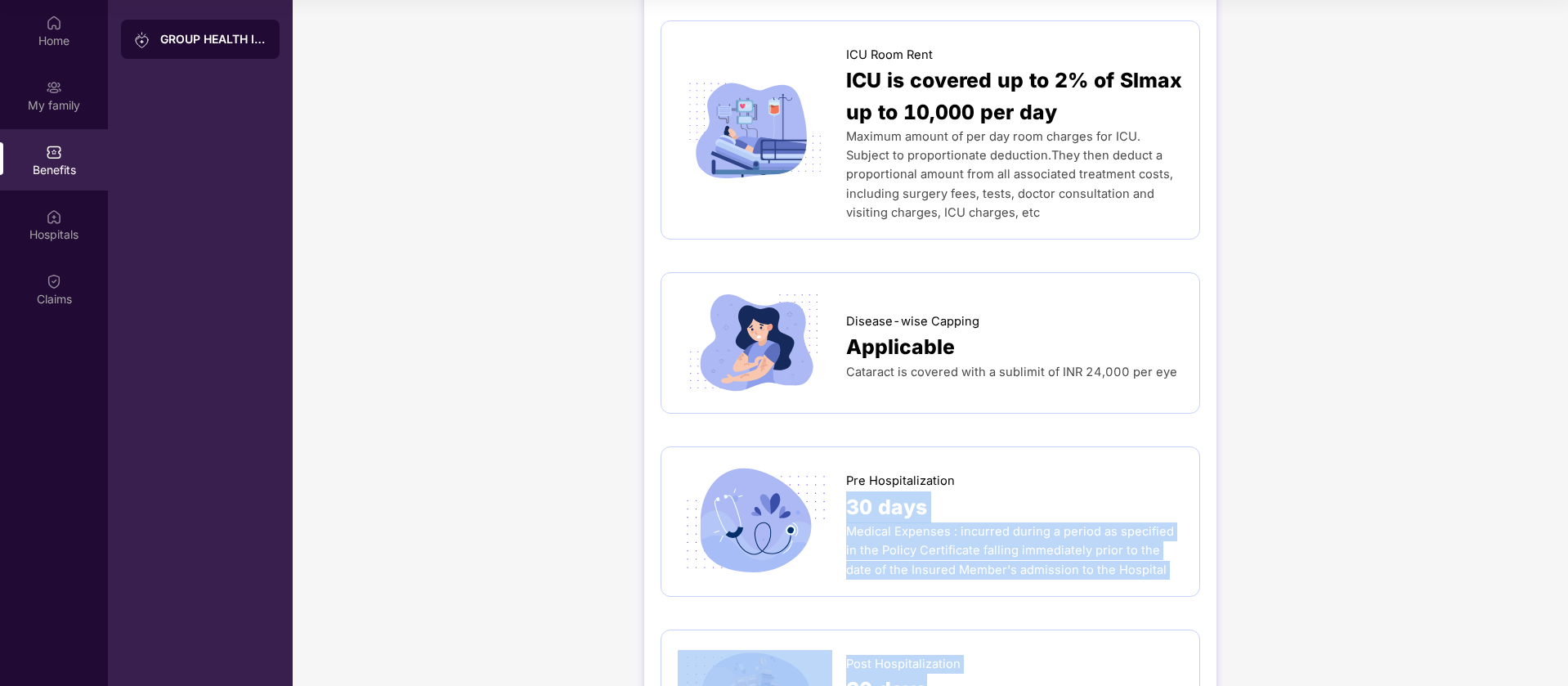 scroll, scrollTop: 635, scrollLeft: 0, axis: vertical 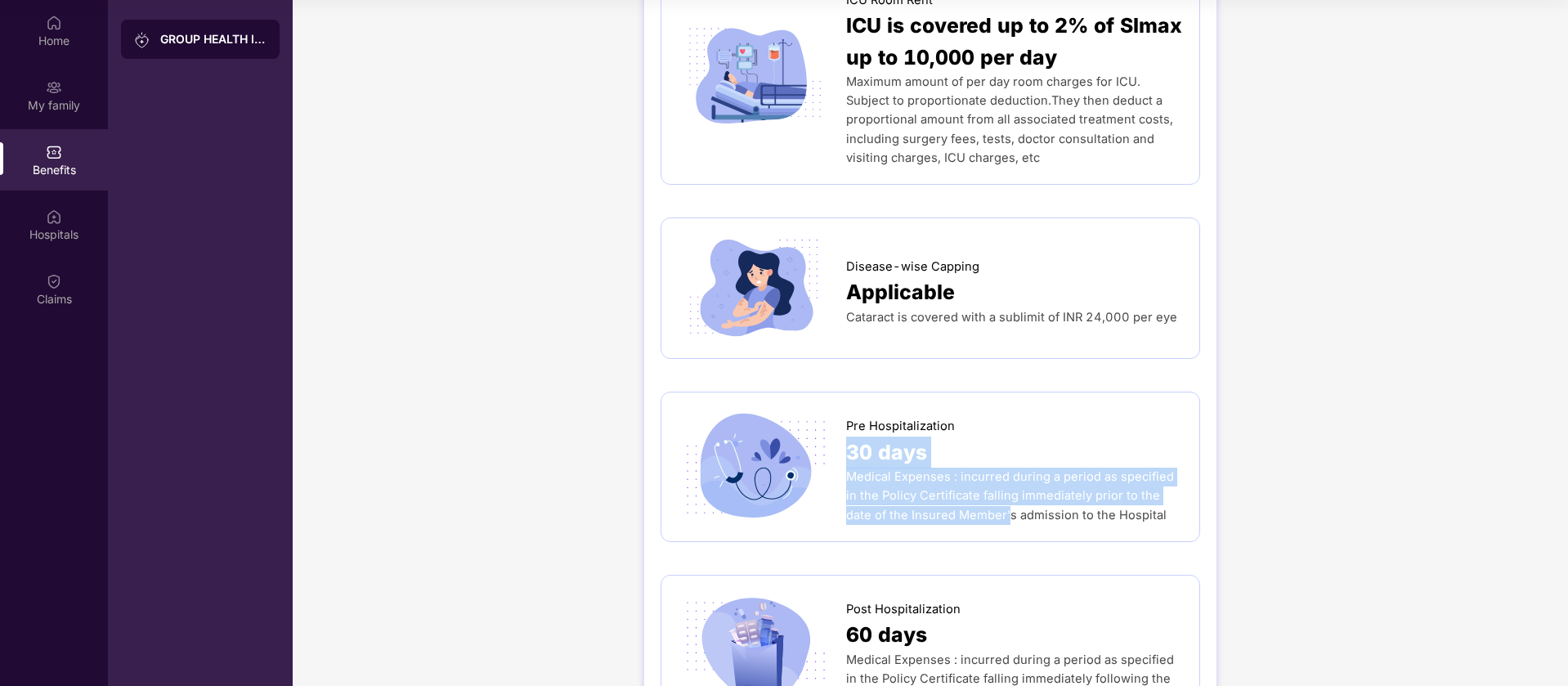drag, startPoint x: 981, startPoint y: 553, endPoint x: 964, endPoint y: 545, distance: 18.788294 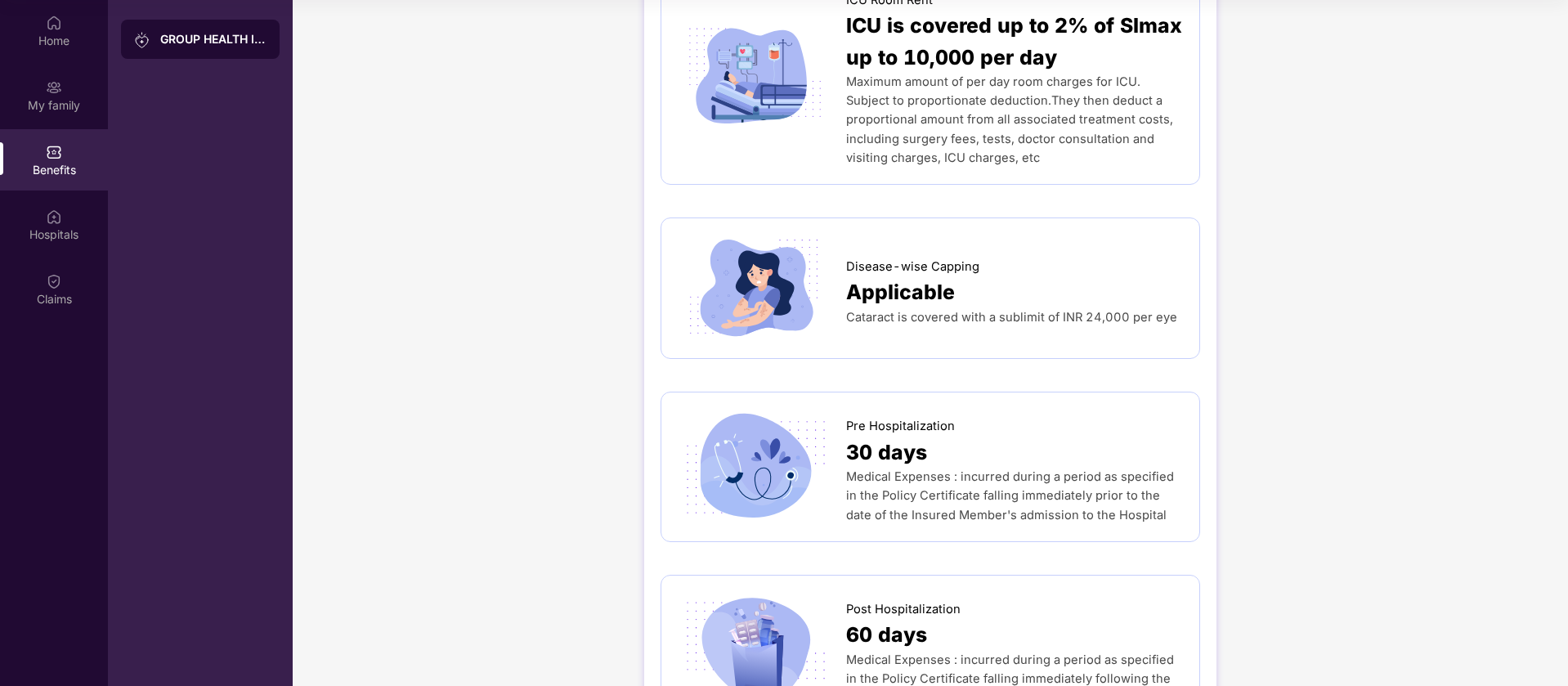 click on "Sum Insured ₹4,00,000 Employee, spouse,4 dependent children & 2 Parents/In-laws Normal Room Rent normal room is covered up to 1% of SI max up to 5000 per day Maximum amount of per day room charges for normal room. Subject to proportionate deduction.They then deduct a proportional amount from all associated treatment costs, including surgery fees, tests, doctor consultation and visiting charges, ICU charges, etc ICU Room Rent ICU is covered up to 2% of SImax up to 10,000 per day Maximum amount of per day room charges for ICU. Subject to proportionate deduction.They then deduct a proportional amount from all associated treatment costs, including surgery fees, tests, doctor consultation and visiting charges, ICU charges, etc Disease-wise Capping Applicable Cataract is covered with a sublimit of INR 24,000 per eye Pre Hospitalization 30 days Medical Expenses : incurred during a period as specified in the Policy Certificate falling immediately prior to the date of the Insured Member's admission to the Hospital" at bounding box center [930, 1019] 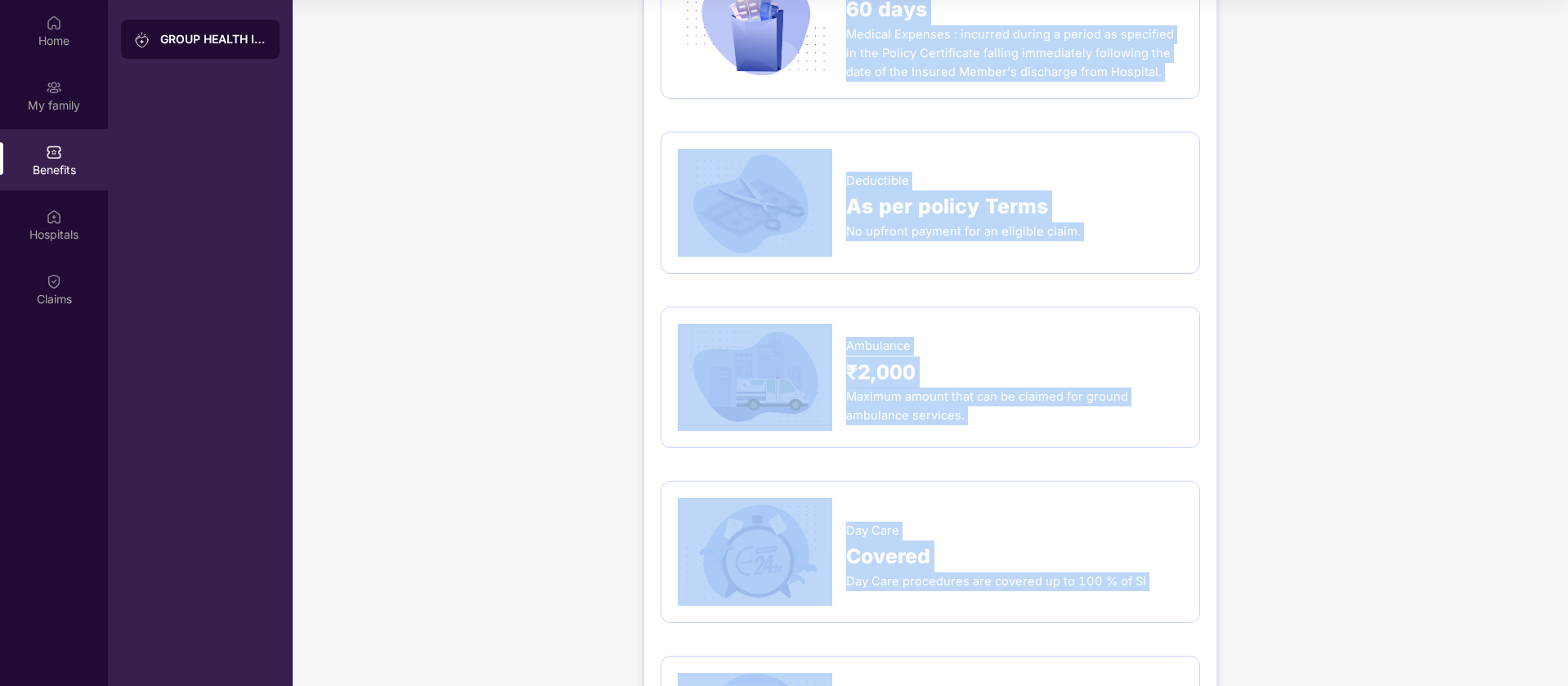 scroll, scrollTop: 1295, scrollLeft: 0, axis: vertical 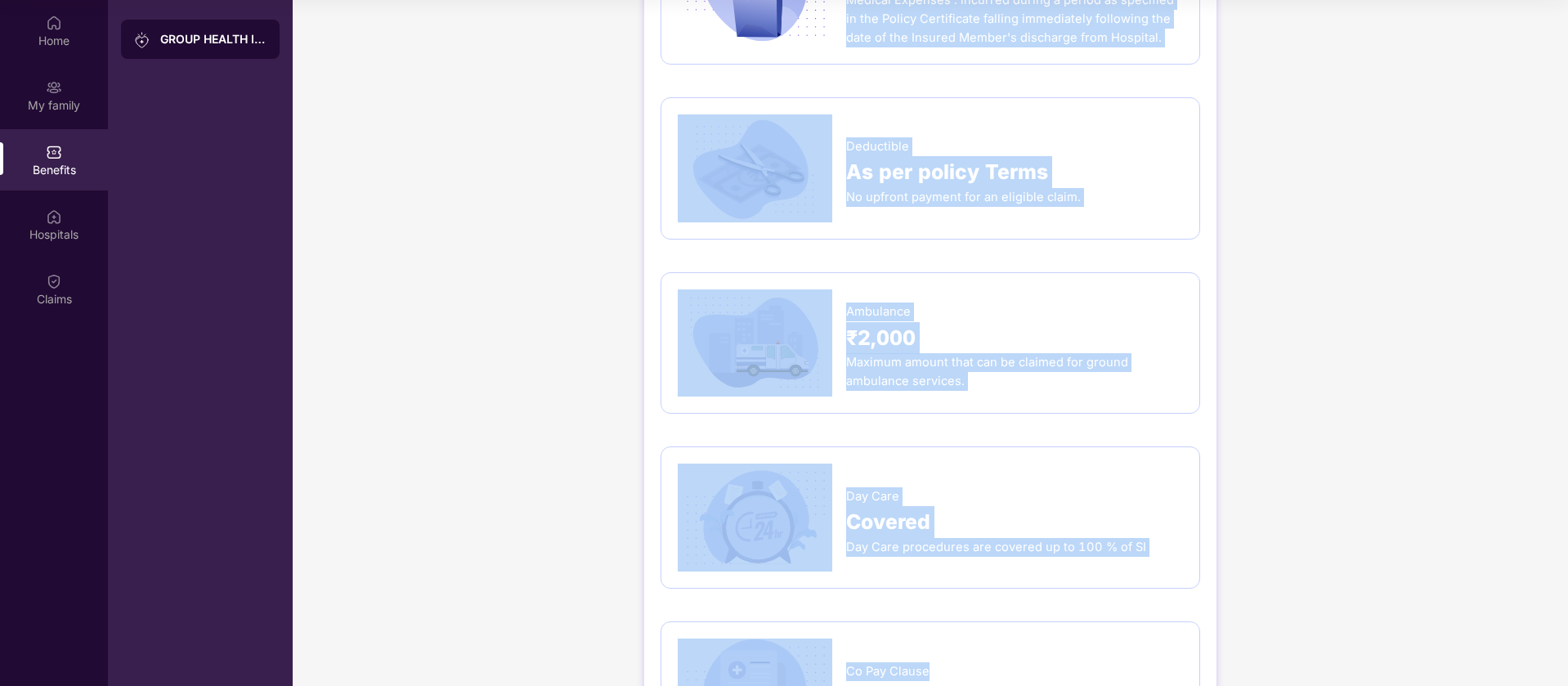 drag, startPoint x: 1006, startPoint y: 573, endPoint x: 997, endPoint y: 646, distance: 73.5527 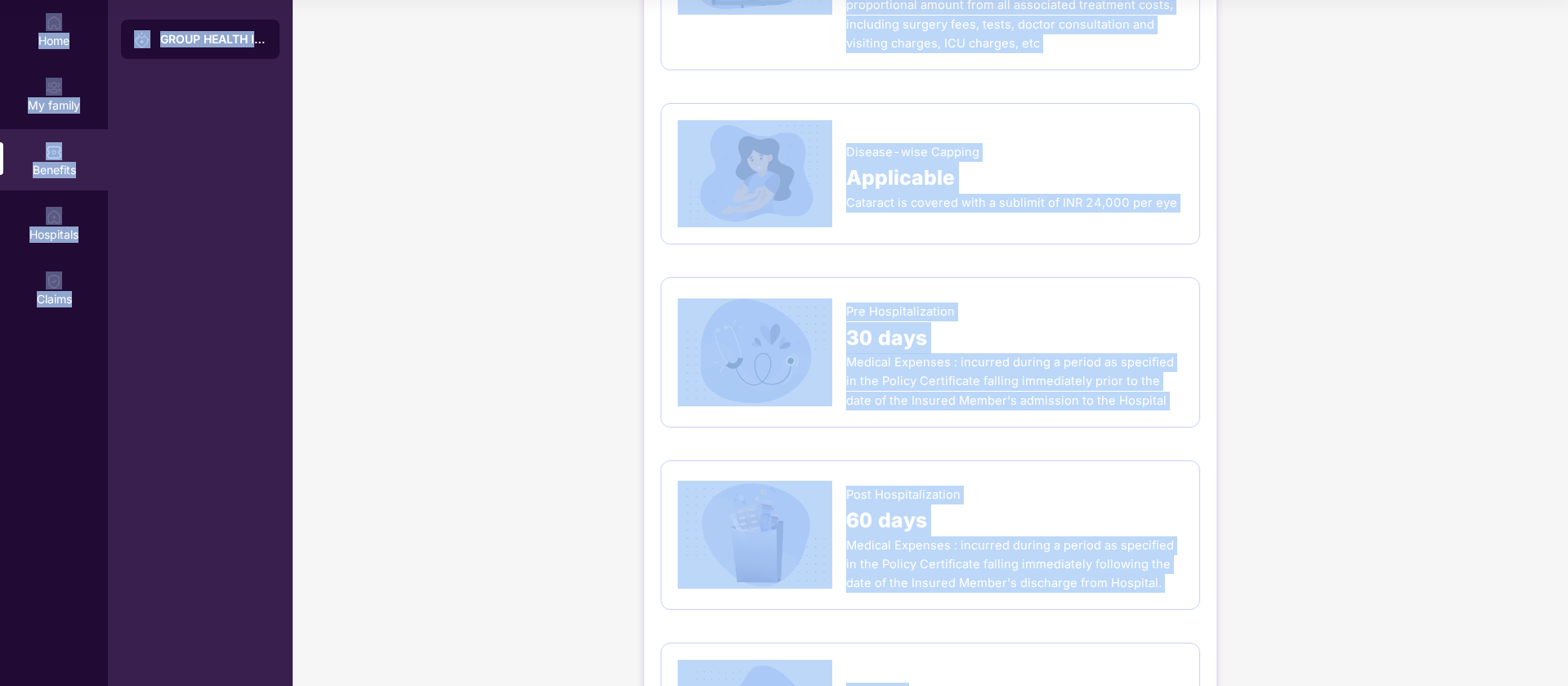 drag, startPoint x: 1130, startPoint y: 108, endPoint x: 1100, endPoint y: -15, distance: 126.60569 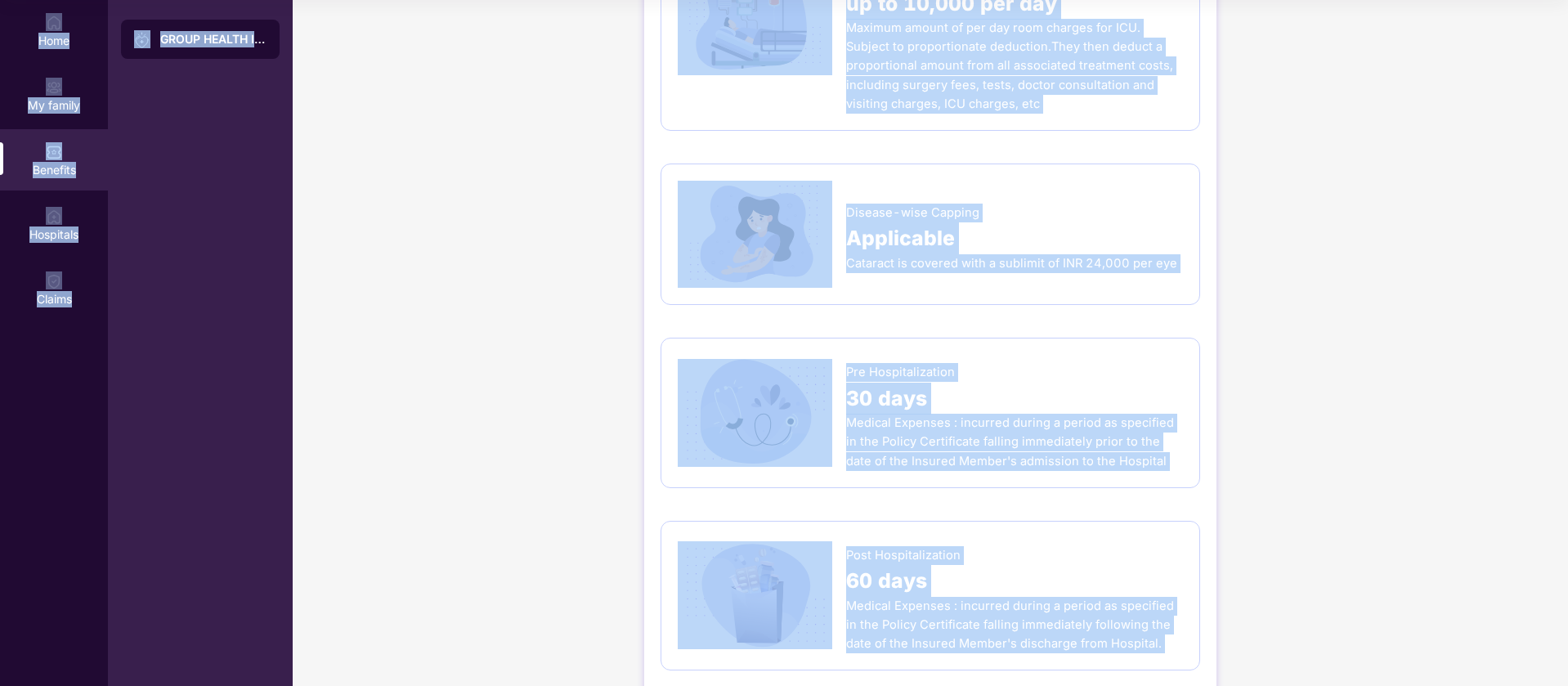click on "Sum Insured ₹4,00,000 Employee, spouse,4 dependent children & 2 Parents/In-laws Normal Room Rent normal room is covered up to 1% of SI max up to 5000 per day Maximum amount of per day room charges for normal room. Subject to proportionate deduction.They then deduct a proportional amount from all associated treatment costs, including surgery fees, tests, doctor consultation and visiting charges, ICU charges, etc ICU Room Rent ICU is covered up to 2% of SImax up to 10,000 per day Maximum amount of per day room charges for ICU. Subject to proportionate deduction.They then deduct a proportional amount from all associated treatment costs, including surgery fees, tests, doctor consultation and visiting charges, ICU charges, etc Disease-wise Capping Applicable Cataract is covered with a sublimit of INR 24,000 per eye Pre Hospitalization 30 days Medical Expenses : incurred during a period as specified in the Policy Certificate falling immediately prior to the date of the Insured Member's admission to the Hospital" at bounding box center (930, 965) 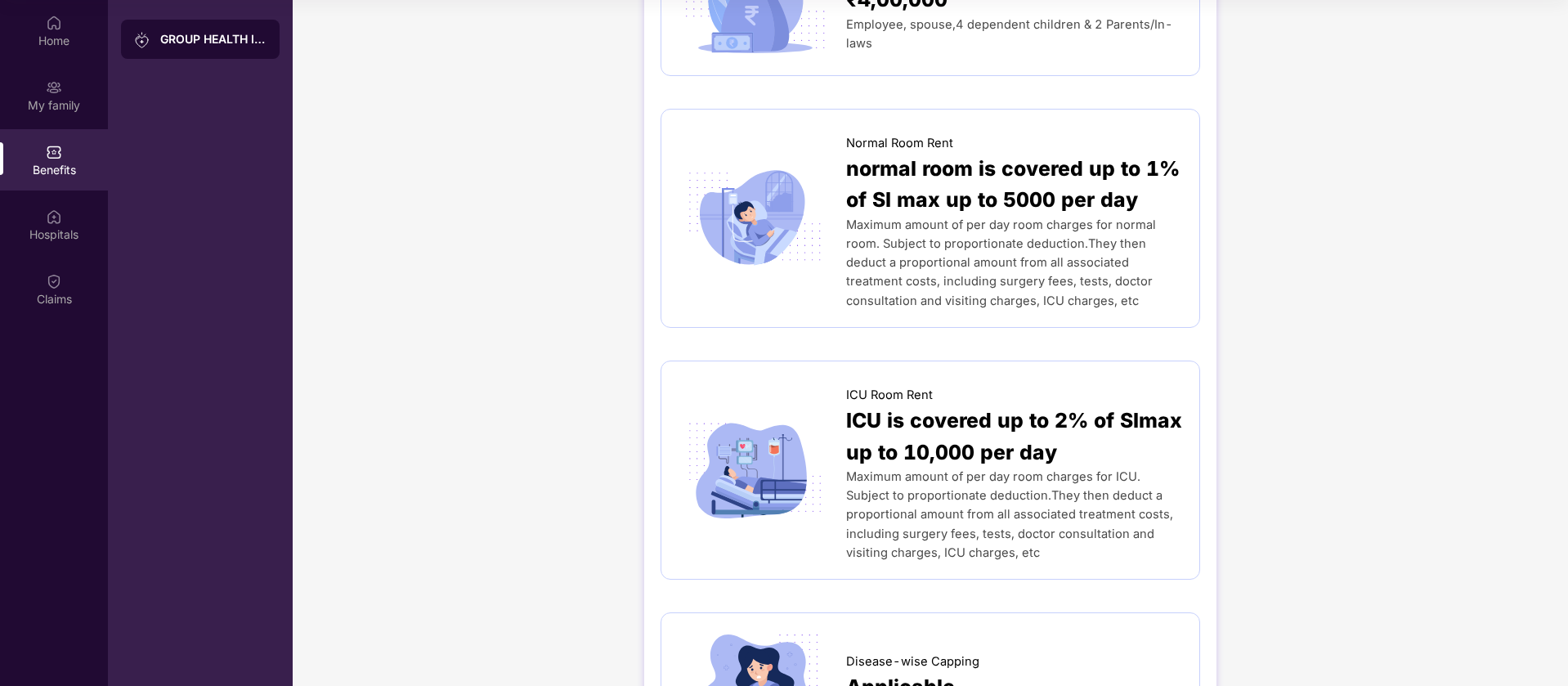 scroll, scrollTop: 134, scrollLeft: 0, axis: vertical 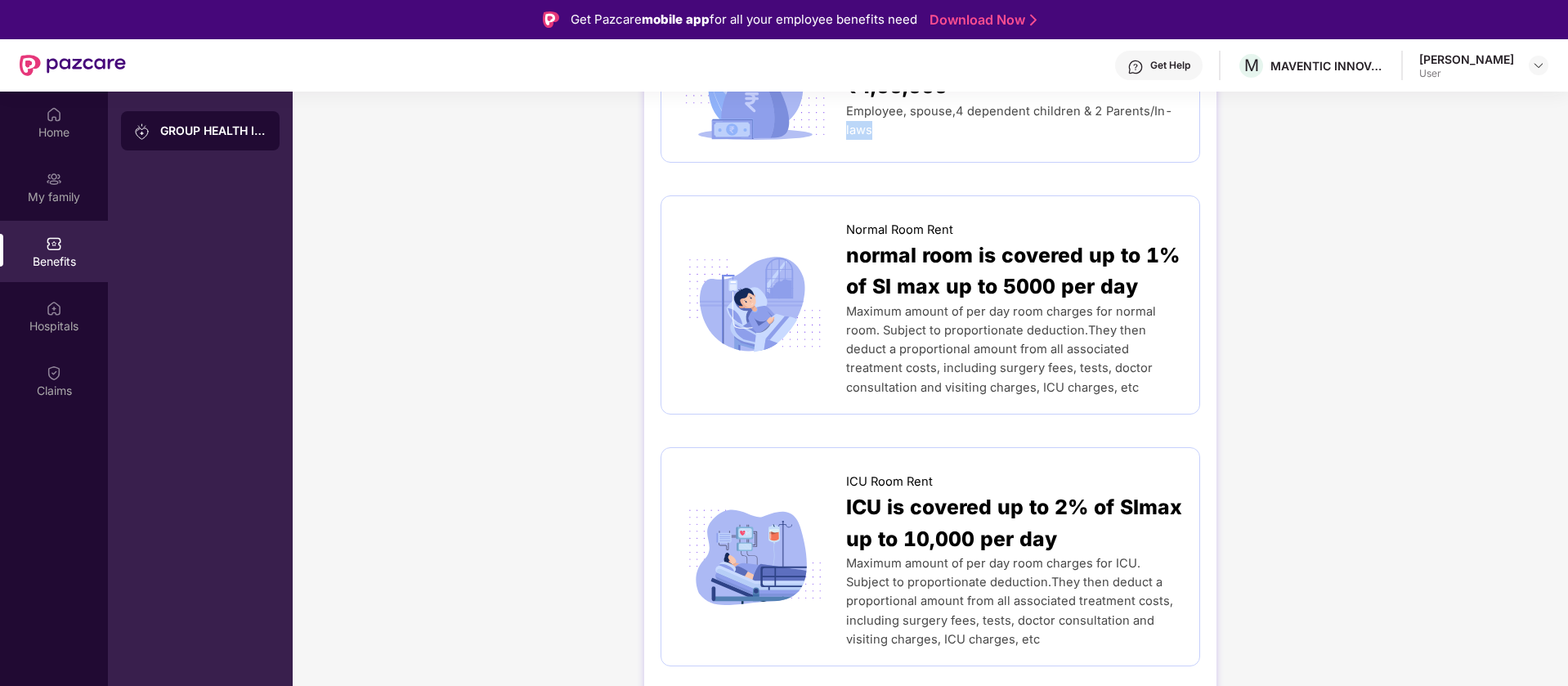 drag, startPoint x: 1564, startPoint y: 165, endPoint x: 1569, endPoint y: 105, distance: 60.20797 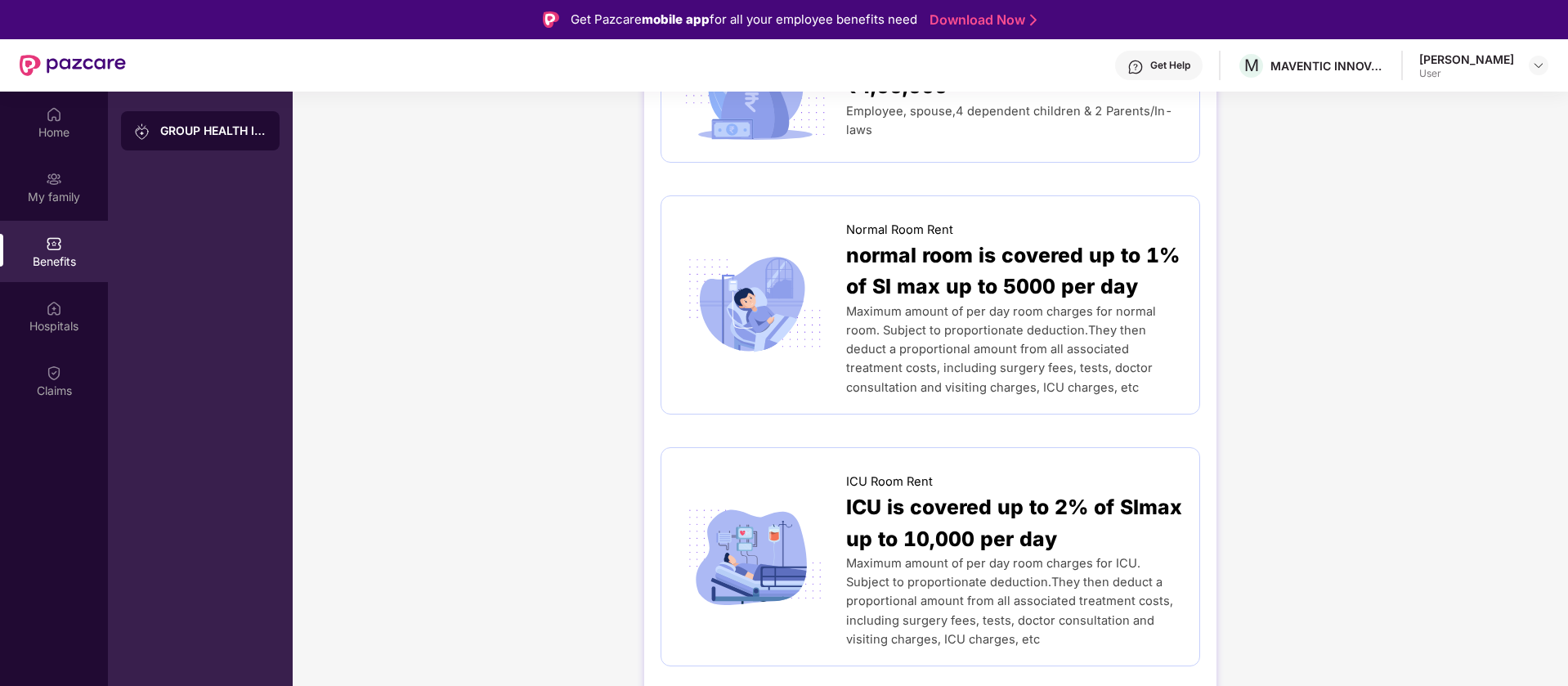 click on "GROUP HEALTH INSURANCE DETAILS INCLUSIONS EXCLUSIONS Sum Insured ₹4,00,000 Employee, spouse,4 dependent children & 2 Parents/In-laws Normal Room Rent normal room is covered up to 1% of SI max up to 5000 per day Maximum amount of per day room charges for normal room. Subject to proportionate deduction.They then deduct a proportional amount from all associated treatment costs, including surgery fees, tests, doctor consultation and visiting charges, ICU charges, etc ICU Room Rent ICU is covered up to 2% of SImax up to 10,000 per day Maximum amount of per day room charges for ICU. Subject to proportionate deduction.They then deduct a proportional amount from all associated treatment costs, including surgery fees, tests, doctor consultation and visiting charges, ICU charges, etc Disease-wise Capping Applicable Cataract is covered with a sublimit of INR 24,000 per eye Pre Hospitalization 30 days Post Hospitalization 60 days Deductible As per policy Terms No upfront payment for an eligible claim. Ambulance Covered" at bounding box center (930, 1441) 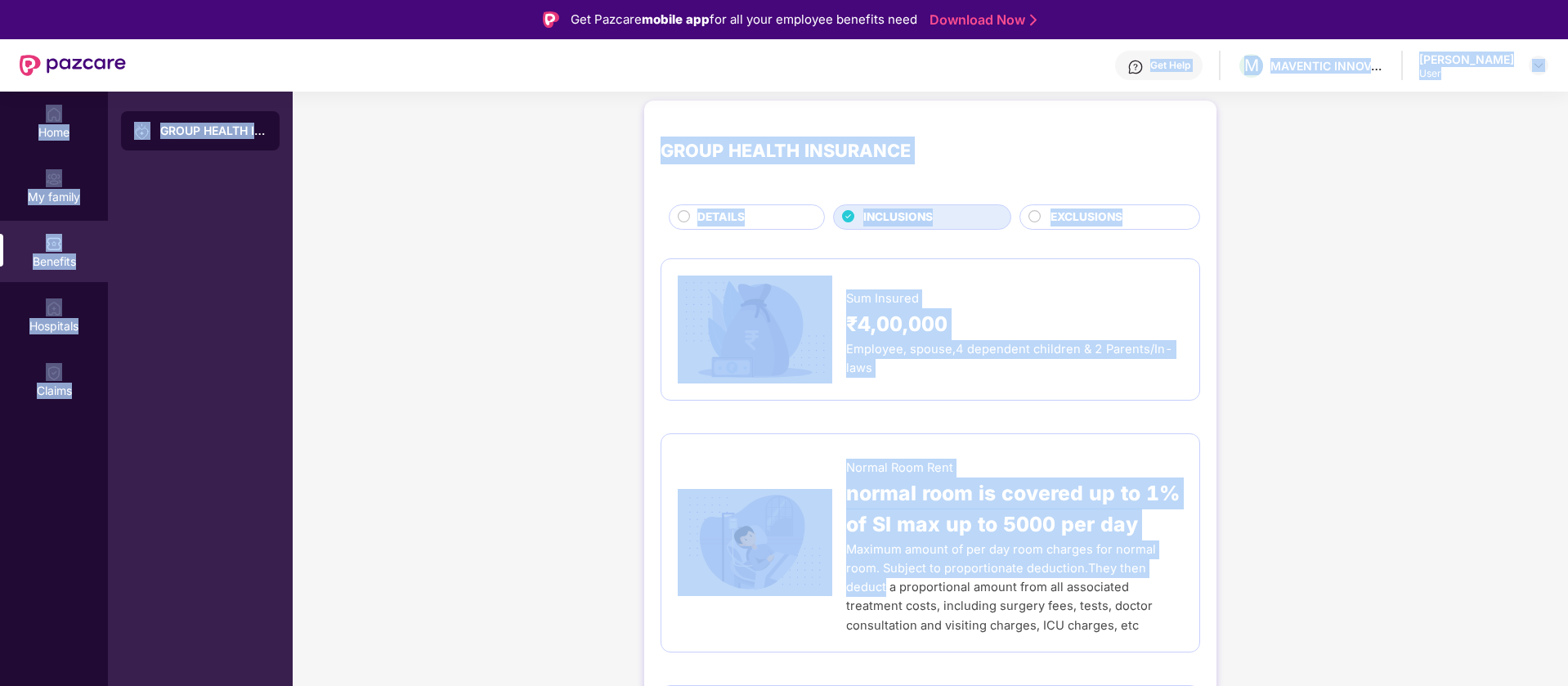 scroll, scrollTop: 0, scrollLeft: 0, axis: both 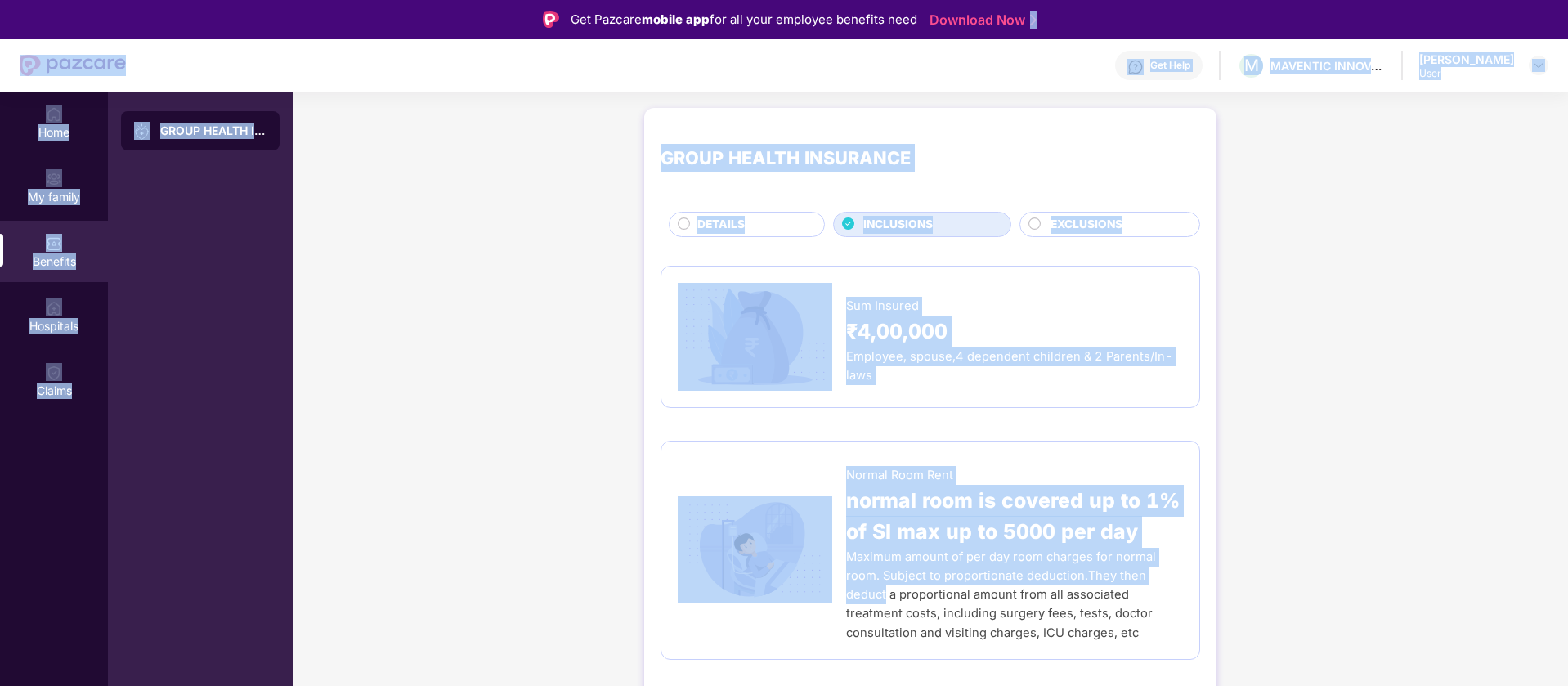 drag, startPoint x: 1247, startPoint y: 338, endPoint x: 1150, endPoint y: -26, distance: 376.7028 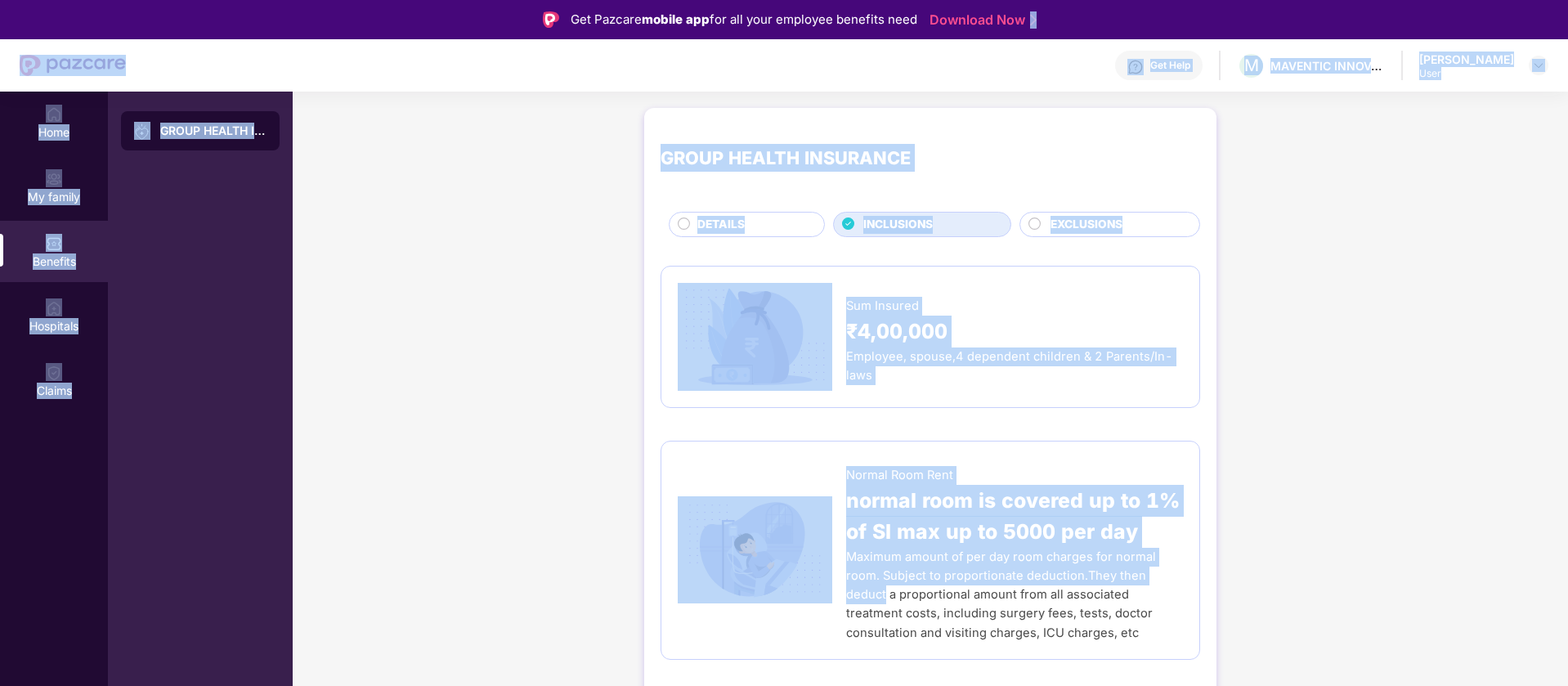click on "GROUP HEALTH INSURANCE" at bounding box center (930, 158) 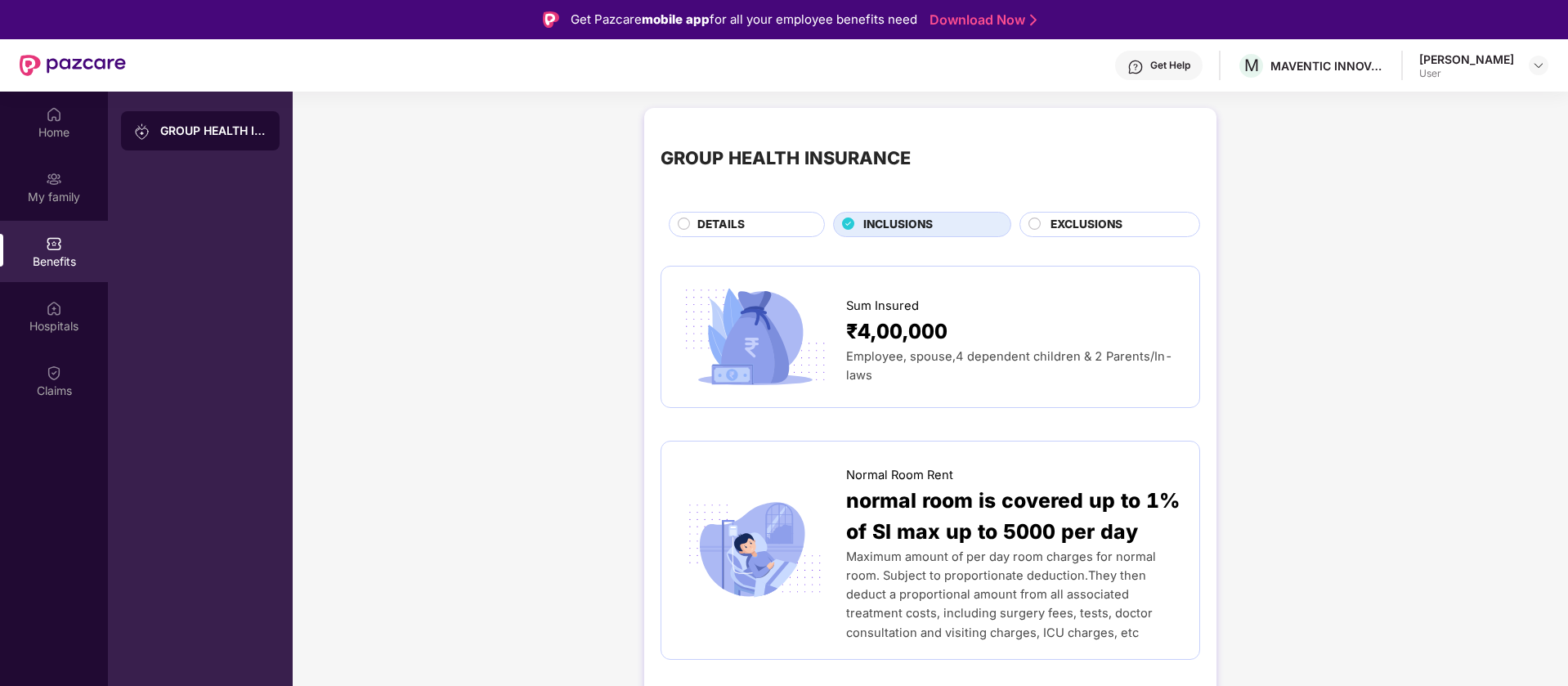 click on "Get Help M MAVENTIC INNOVATIVE SOLUTIONS PRIVATE LIMITED [PERSON_NAME] User" at bounding box center [837, 65] 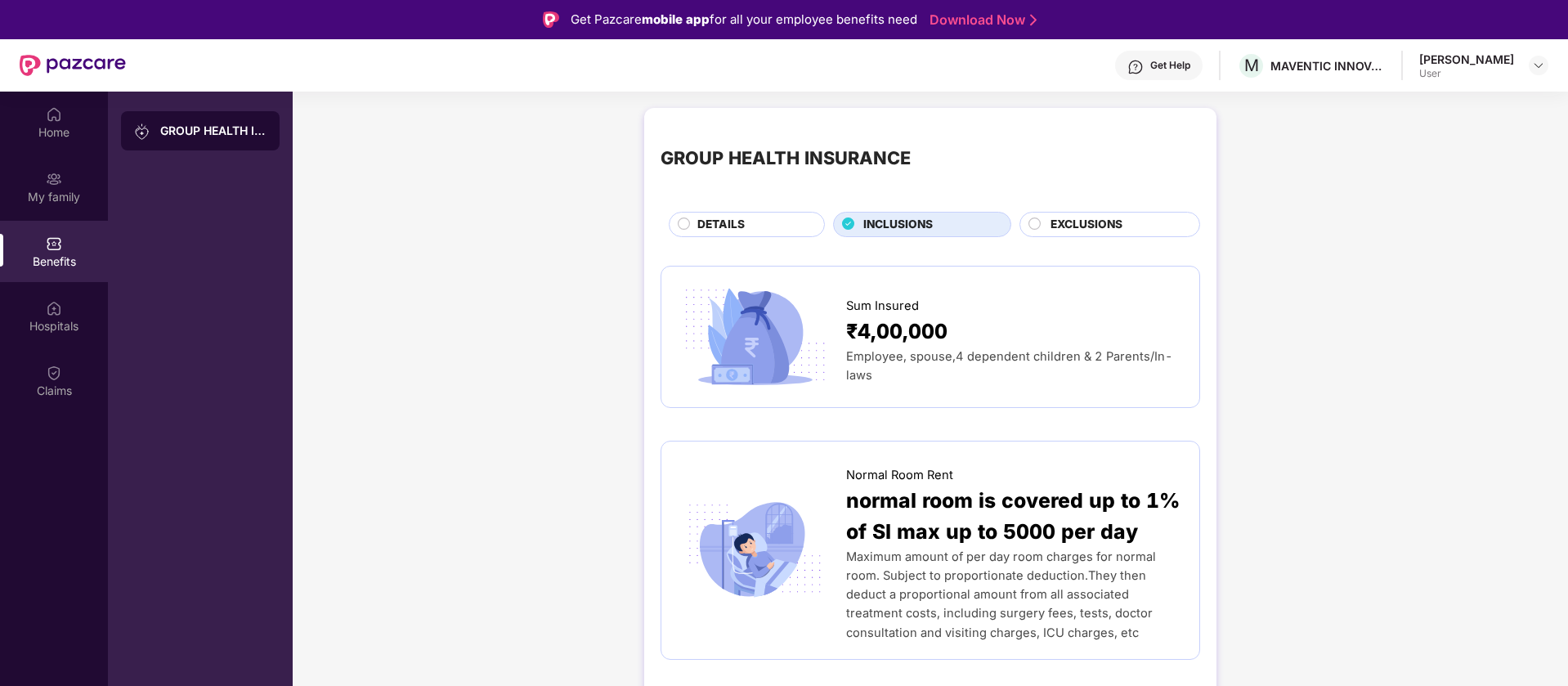 click on "Get Help M MAVENTIC INNOVATIVE SOLUTIONS PRIVATE LIMITED [PERSON_NAME] User" at bounding box center [837, 65] 